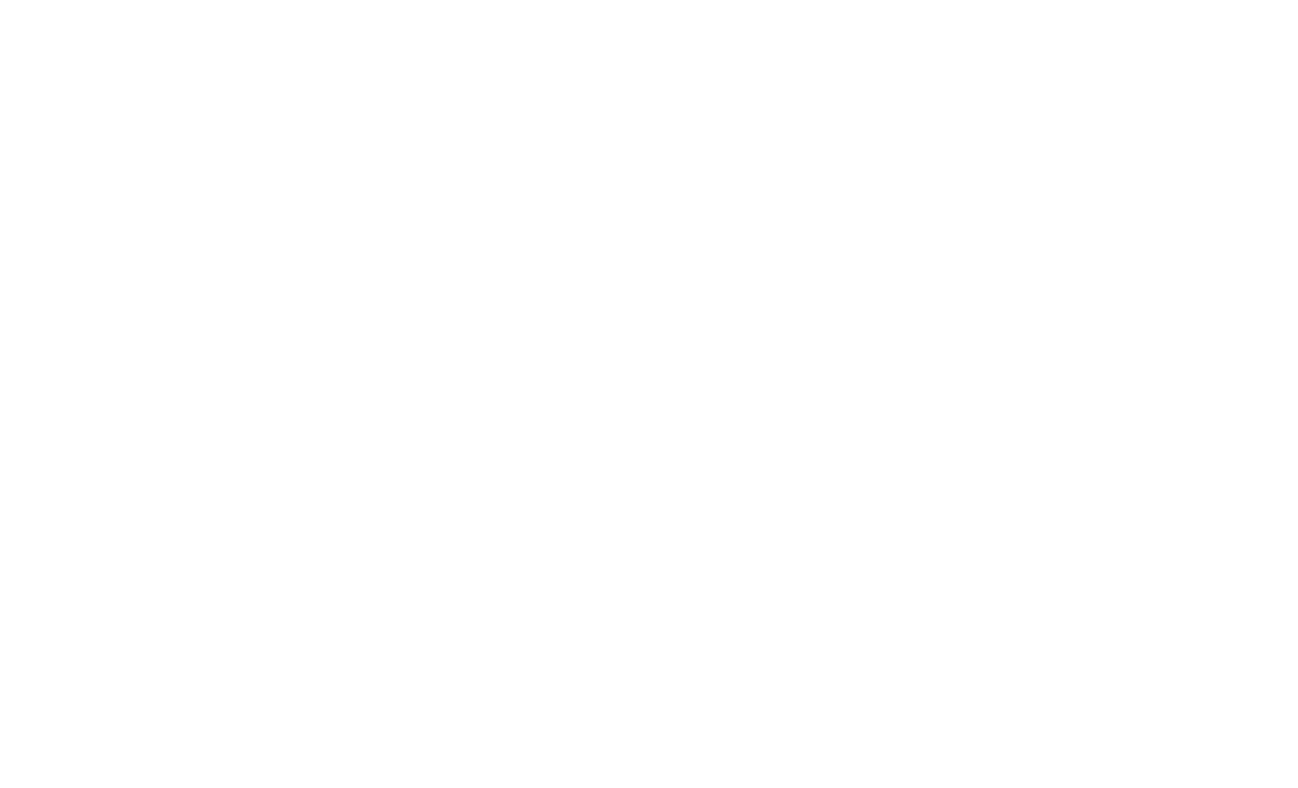 scroll, scrollTop: 0, scrollLeft: 0, axis: both 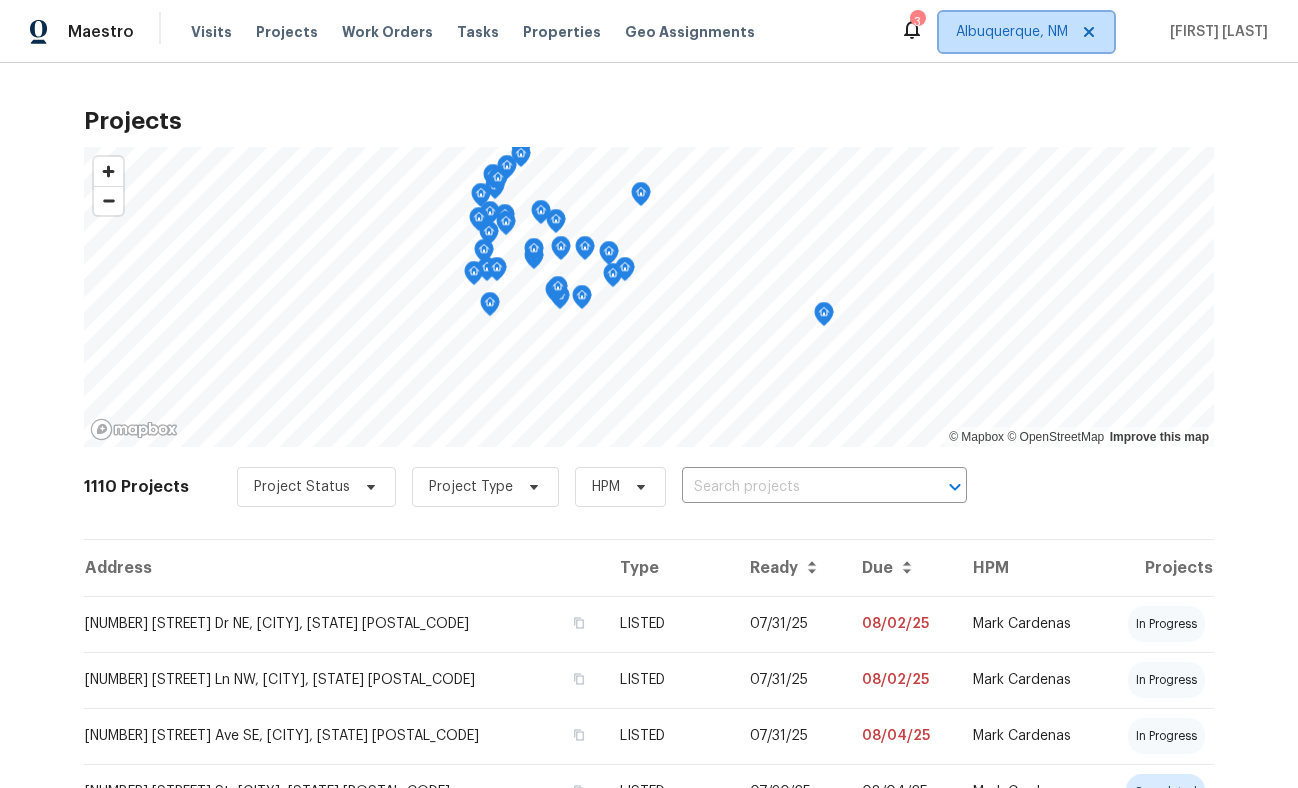 click on "Albuquerque, NM" at bounding box center (1012, 32) 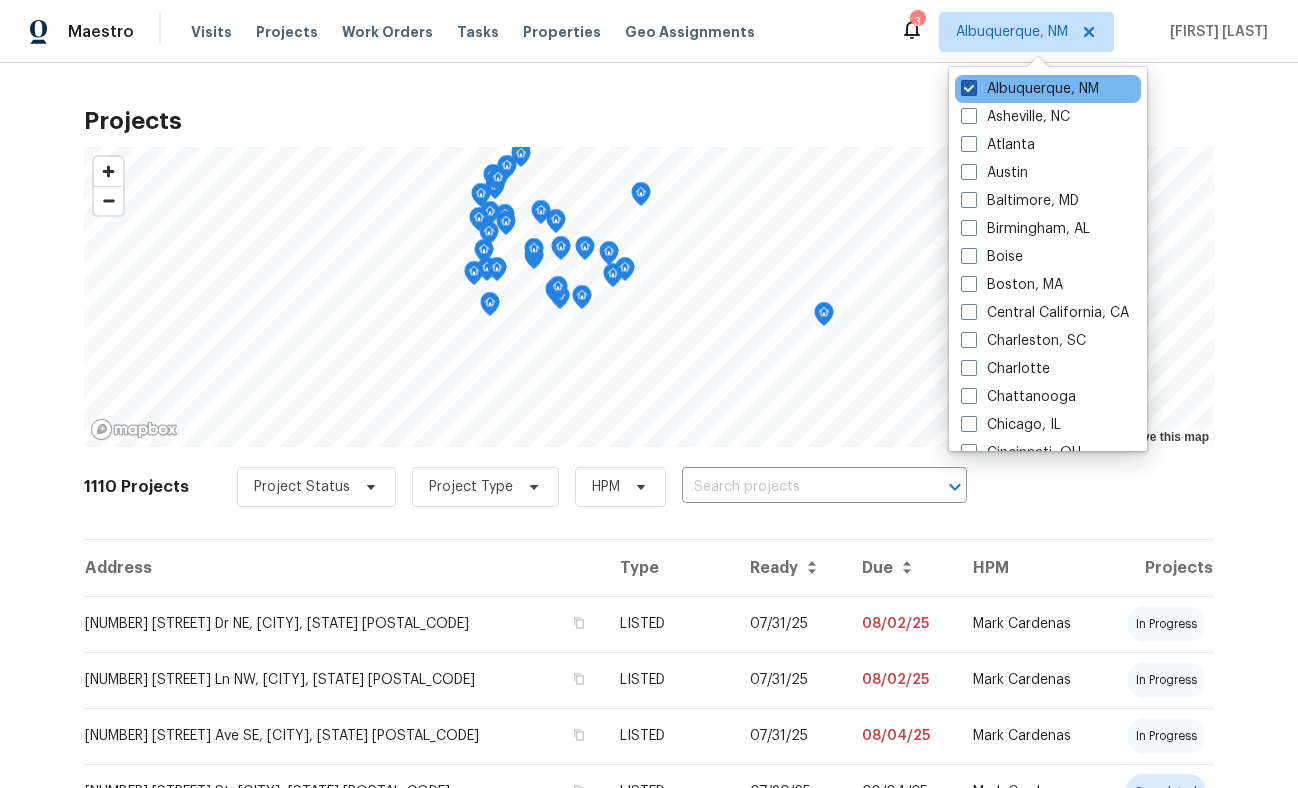 click at bounding box center (969, 88) 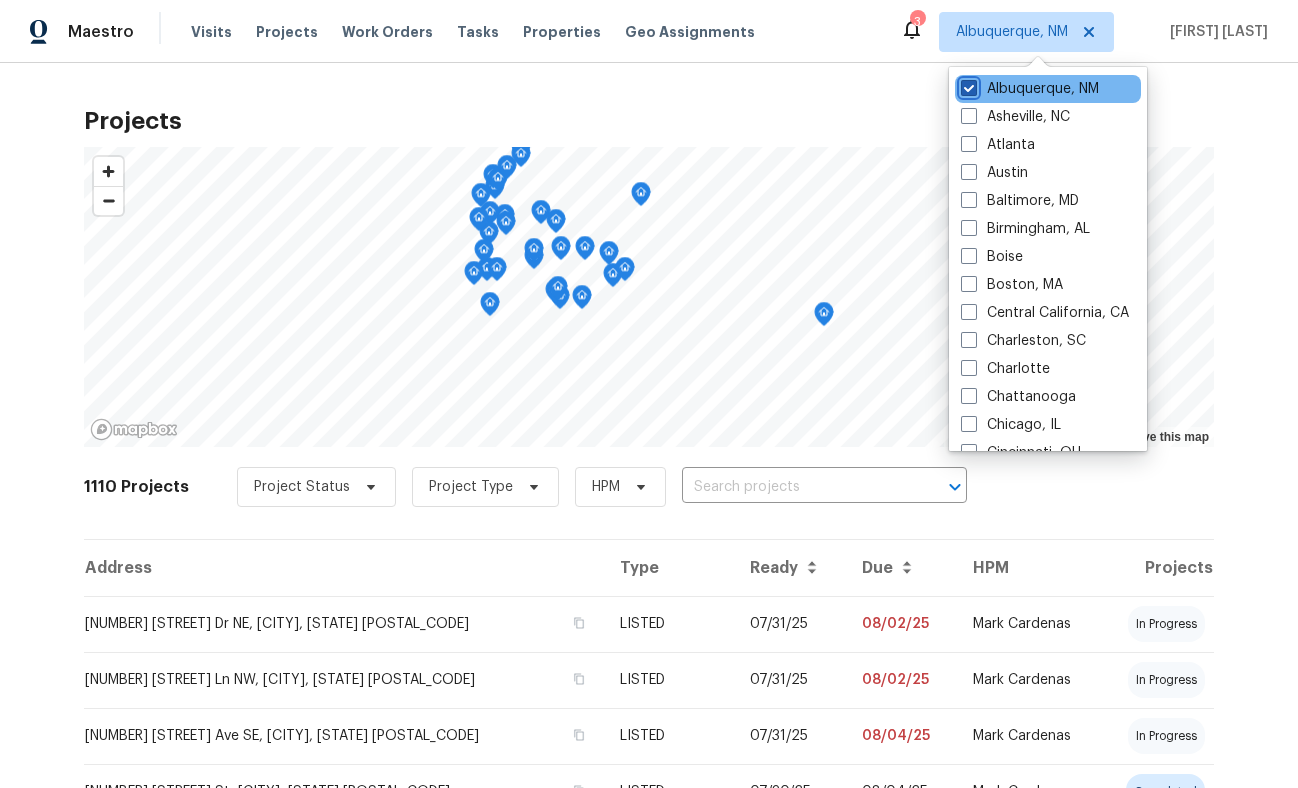 click on "Albuquerque, NM" at bounding box center [967, 85] 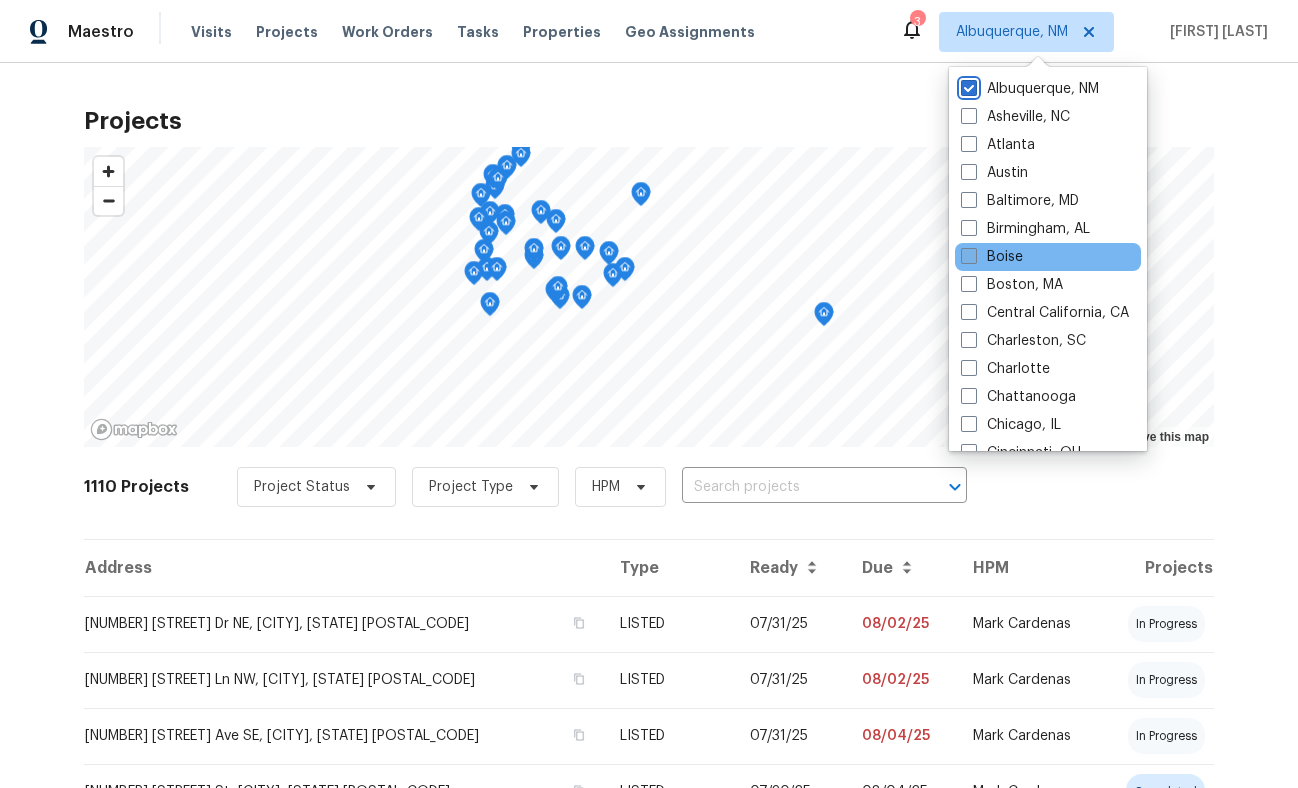scroll, scrollTop: 1340, scrollLeft: 0, axis: vertical 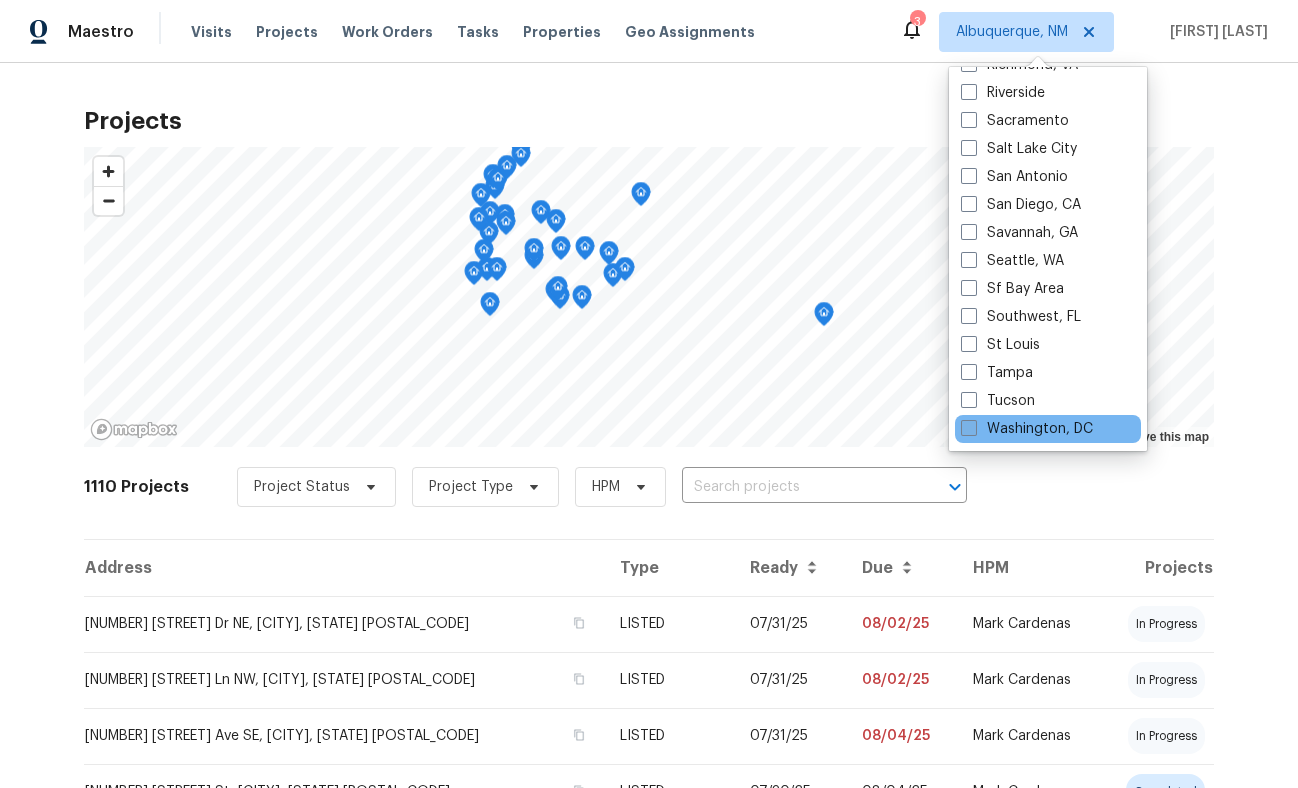 click at bounding box center [969, 428] 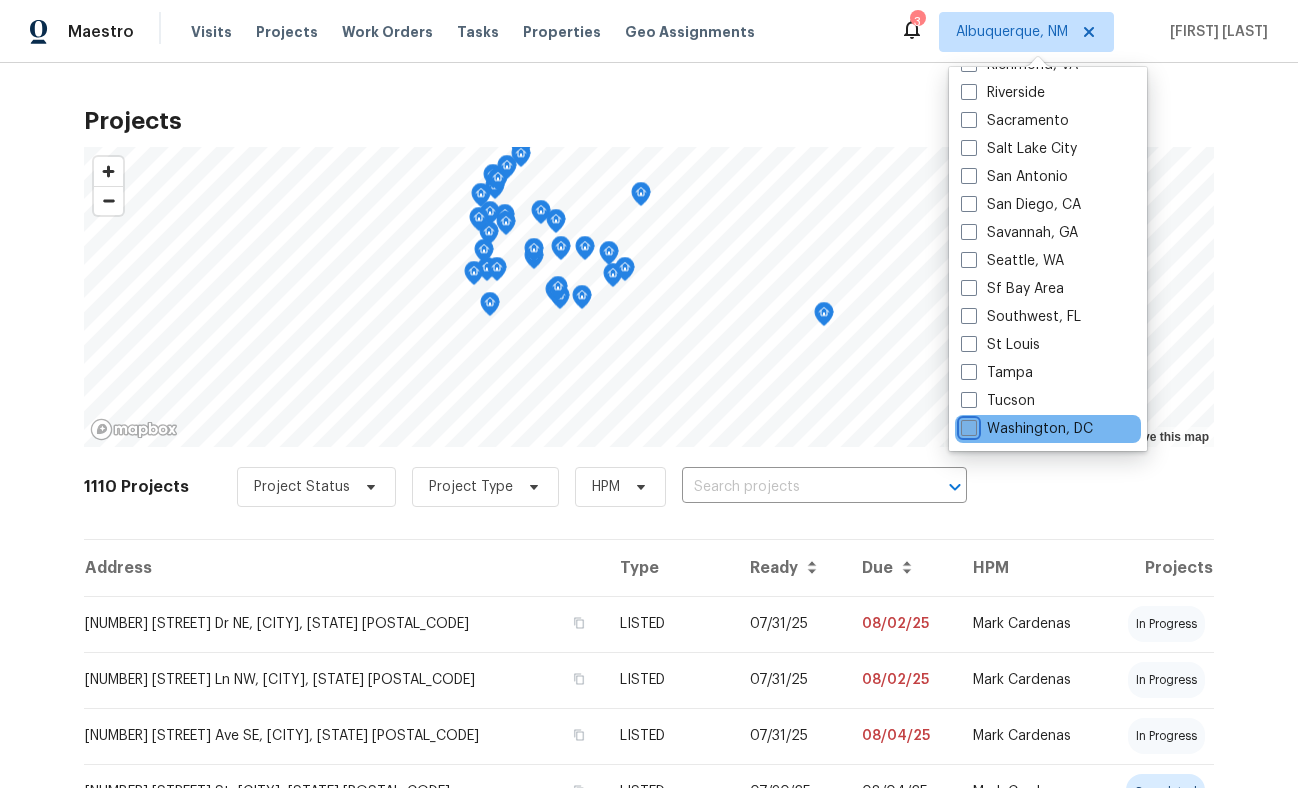 click on "Washington, DC" at bounding box center [967, 425] 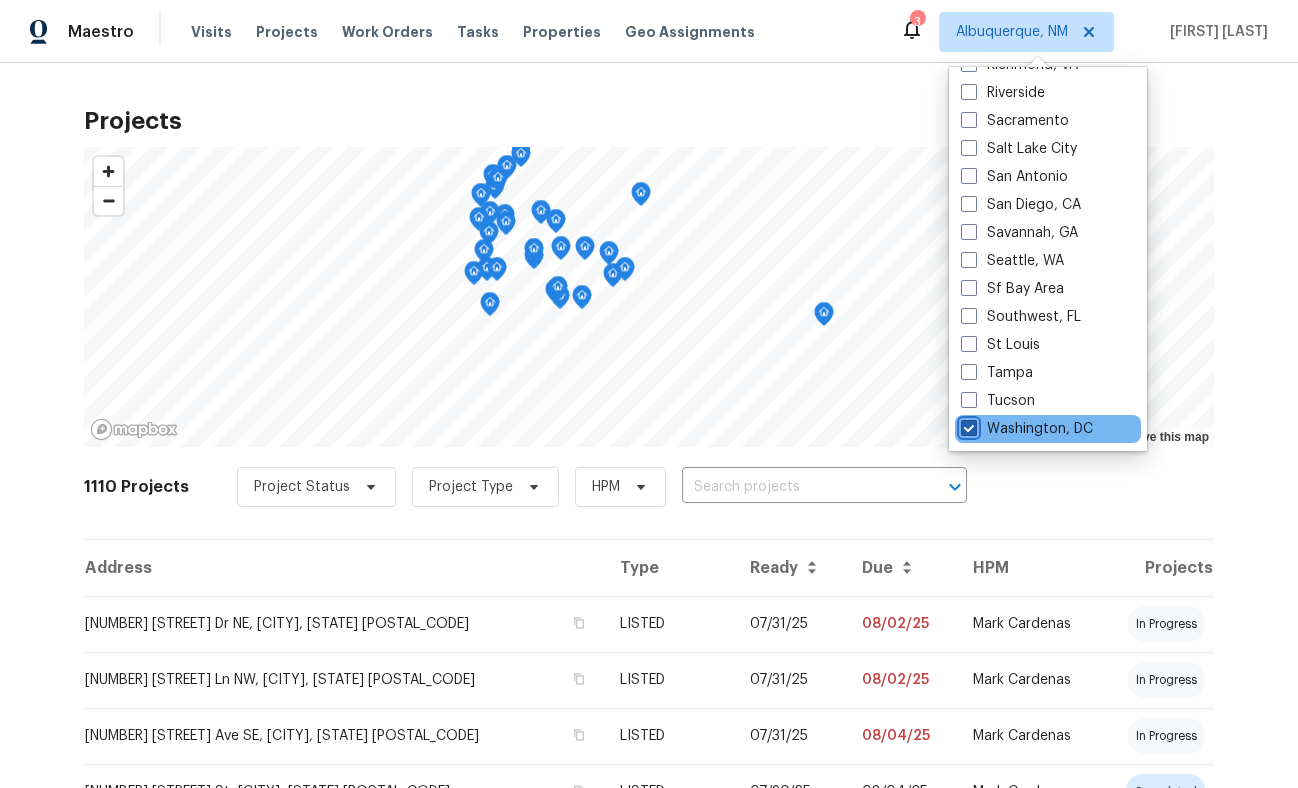 checkbox on "true" 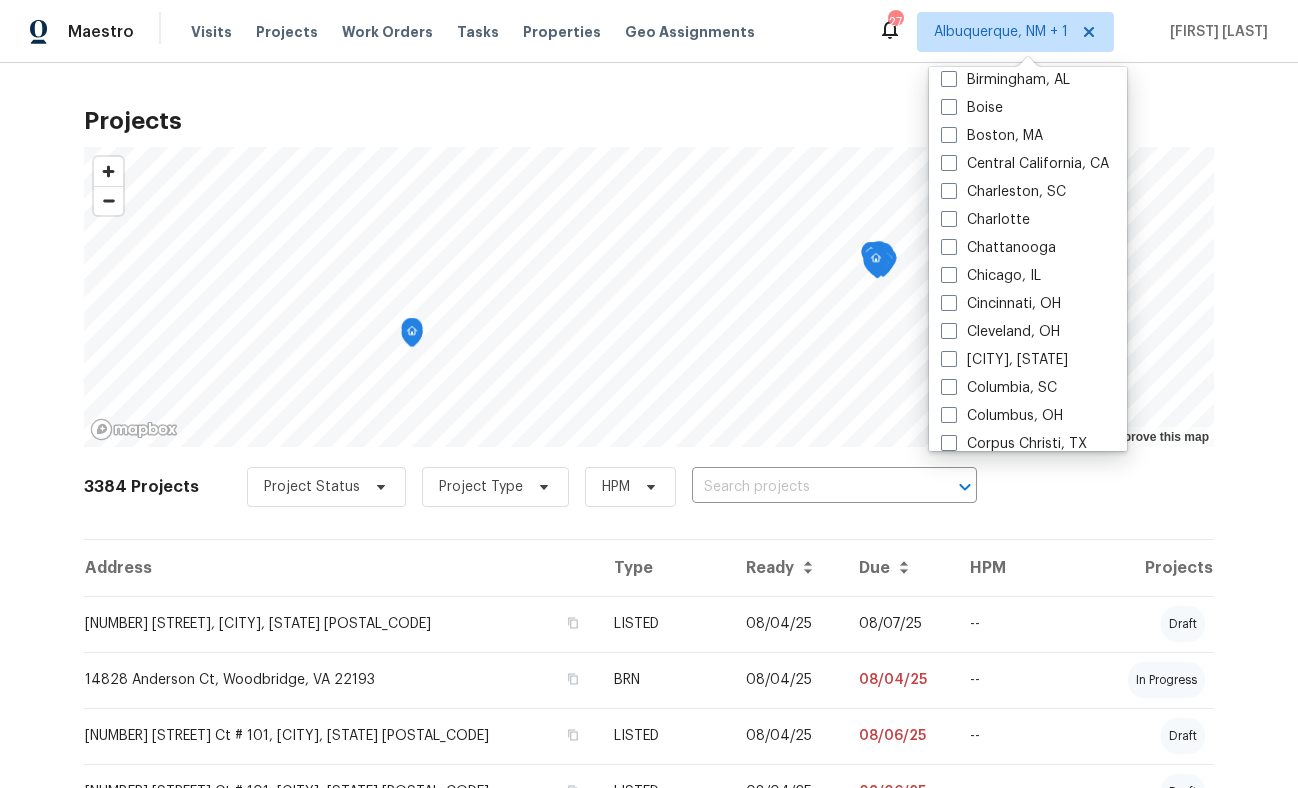 scroll, scrollTop: 0, scrollLeft: 0, axis: both 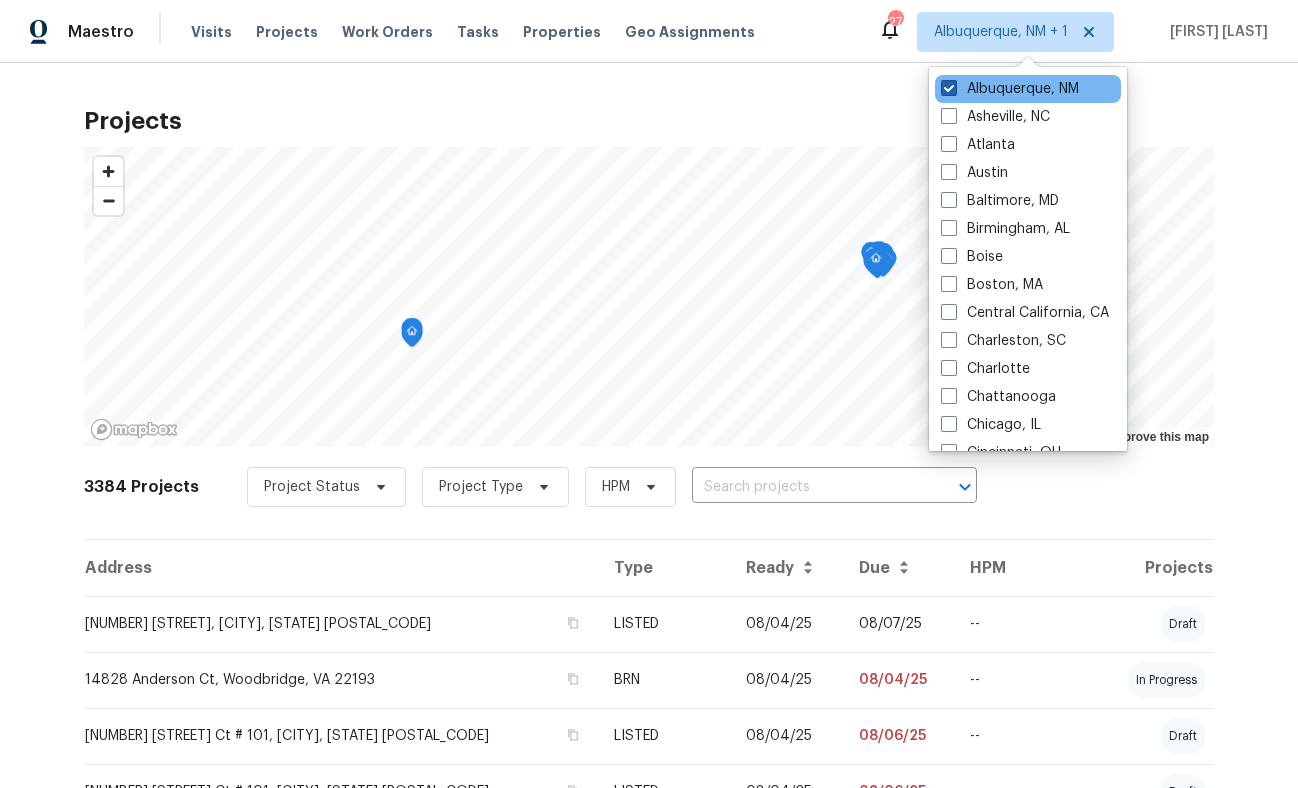 click at bounding box center [949, 88] 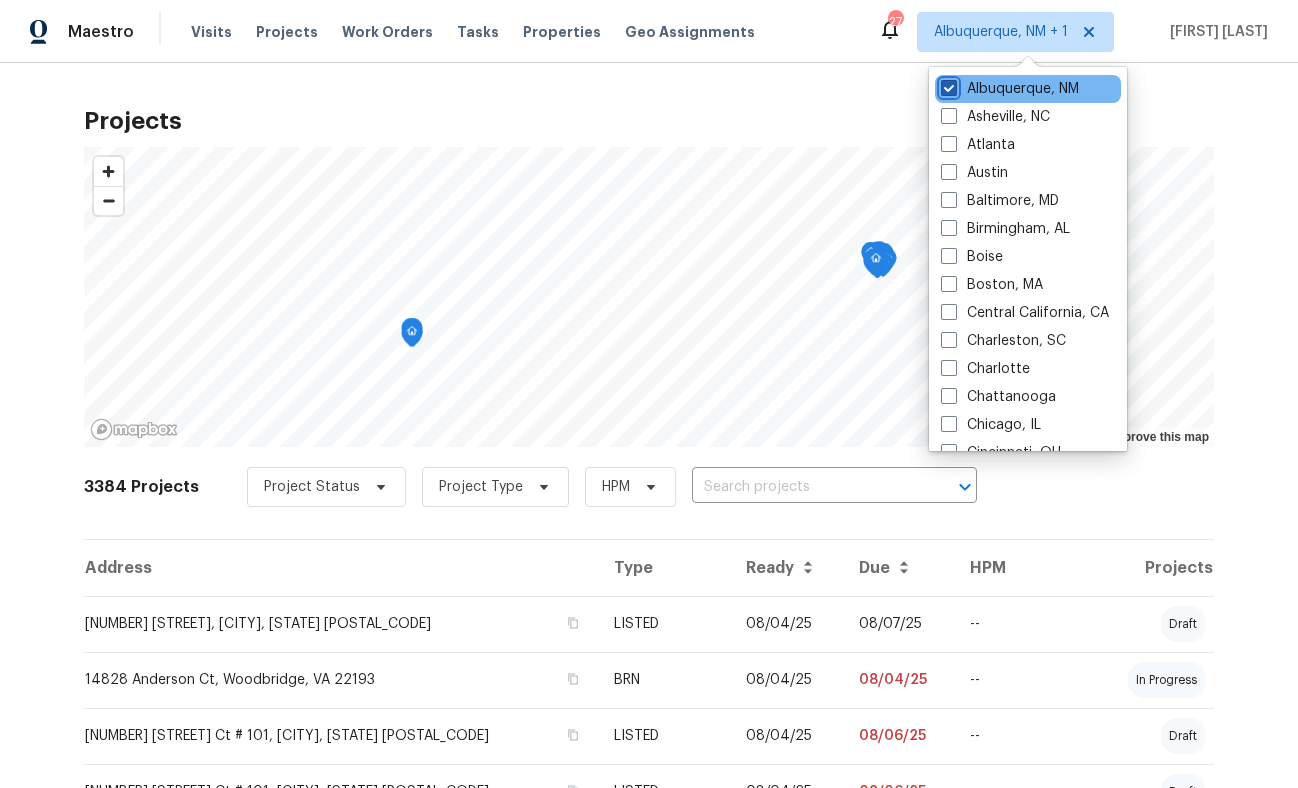 click on "Albuquerque, NM" at bounding box center (947, 85) 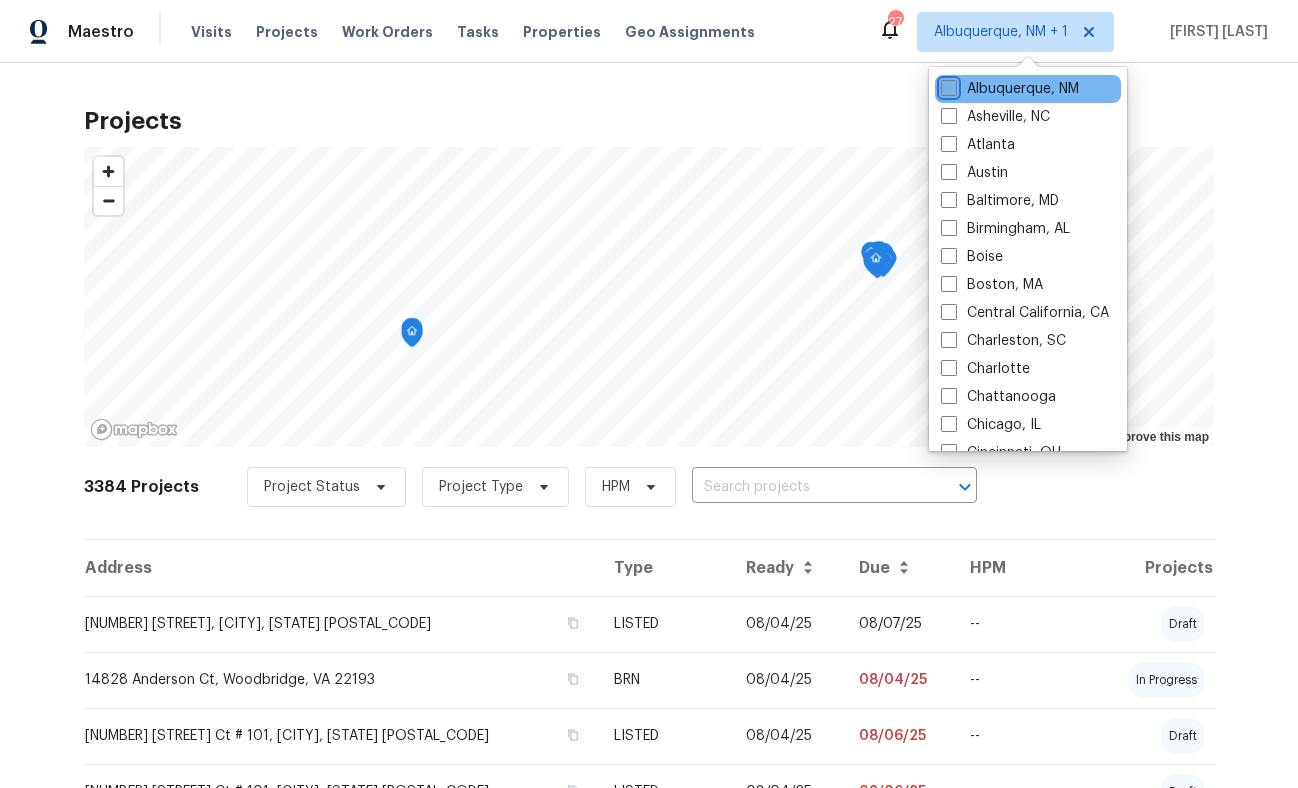 checkbox on "false" 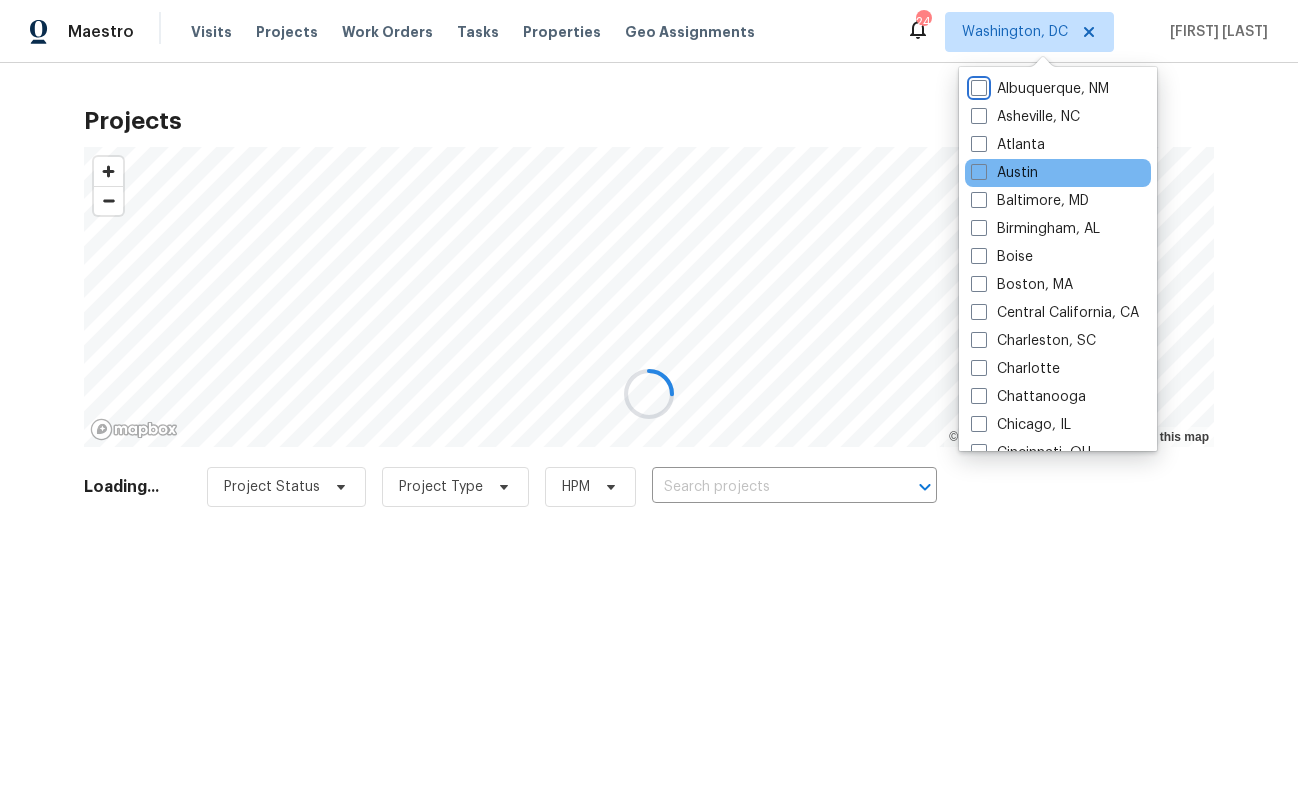 scroll, scrollTop: 1340, scrollLeft: 0, axis: vertical 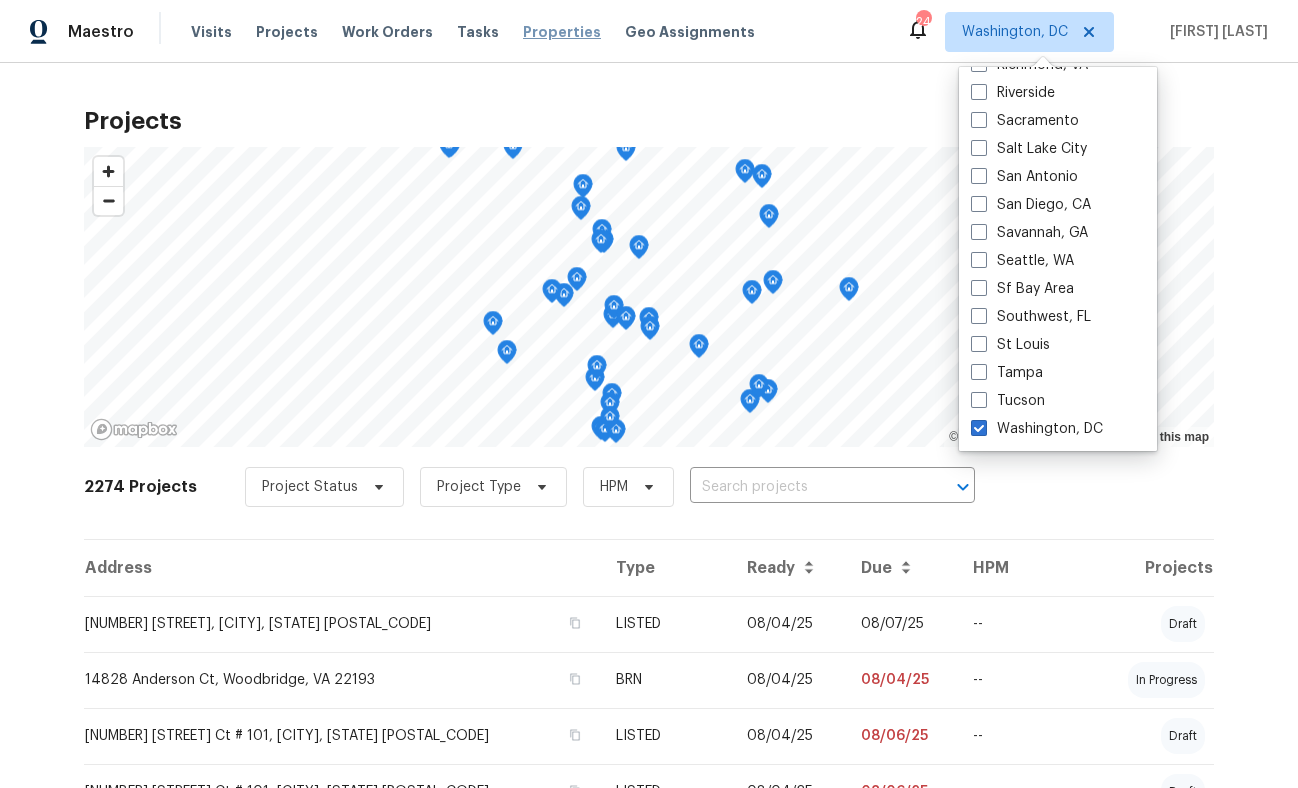 click on "Properties" at bounding box center (562, 32) 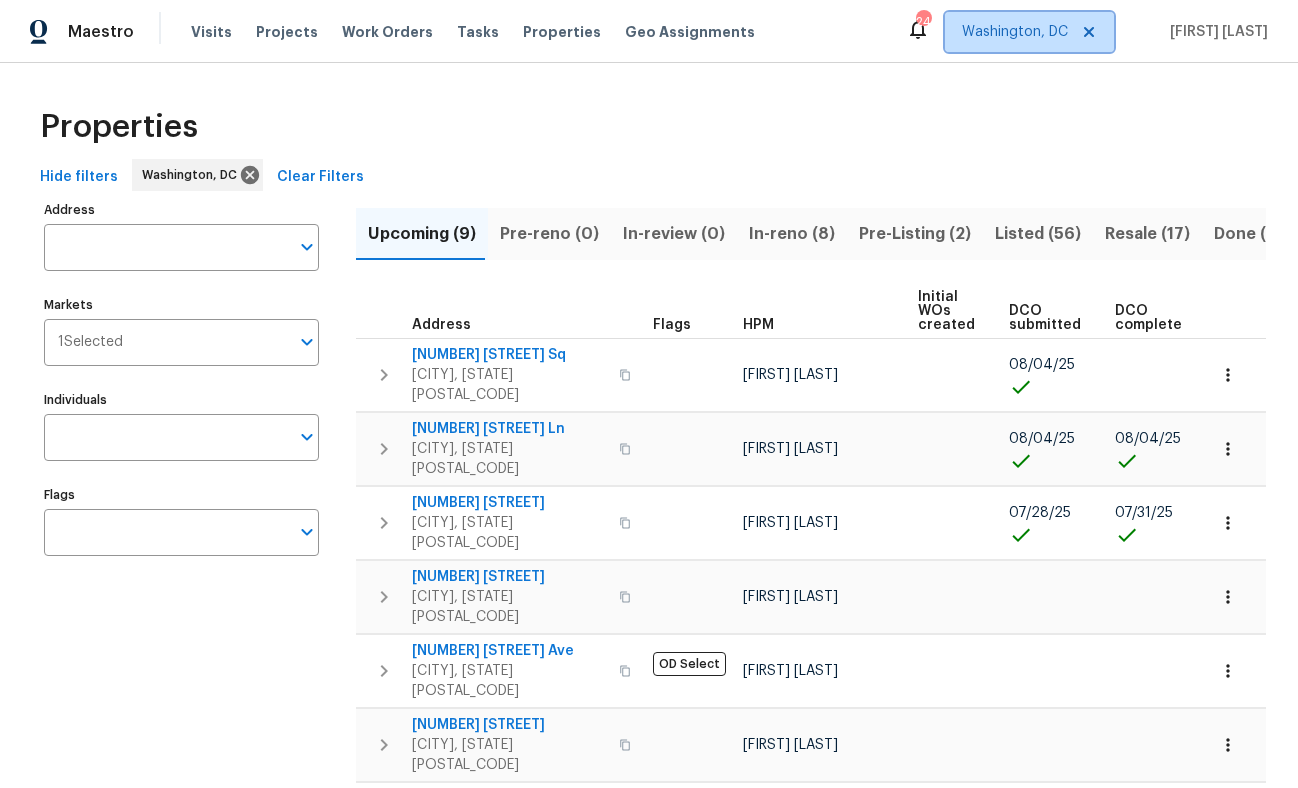 click on "Washington, DC" at bounding box center [1015, 32] 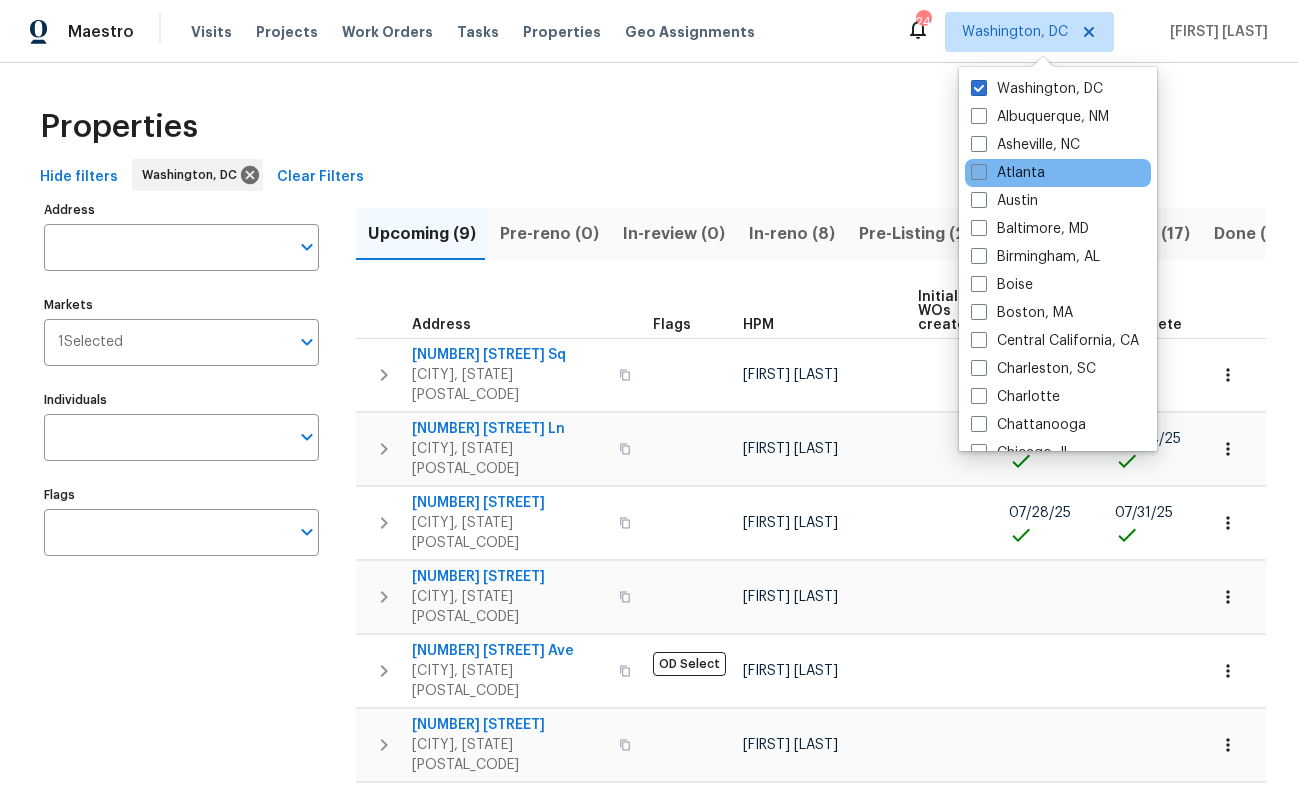 click at bounding box center (979, 172) 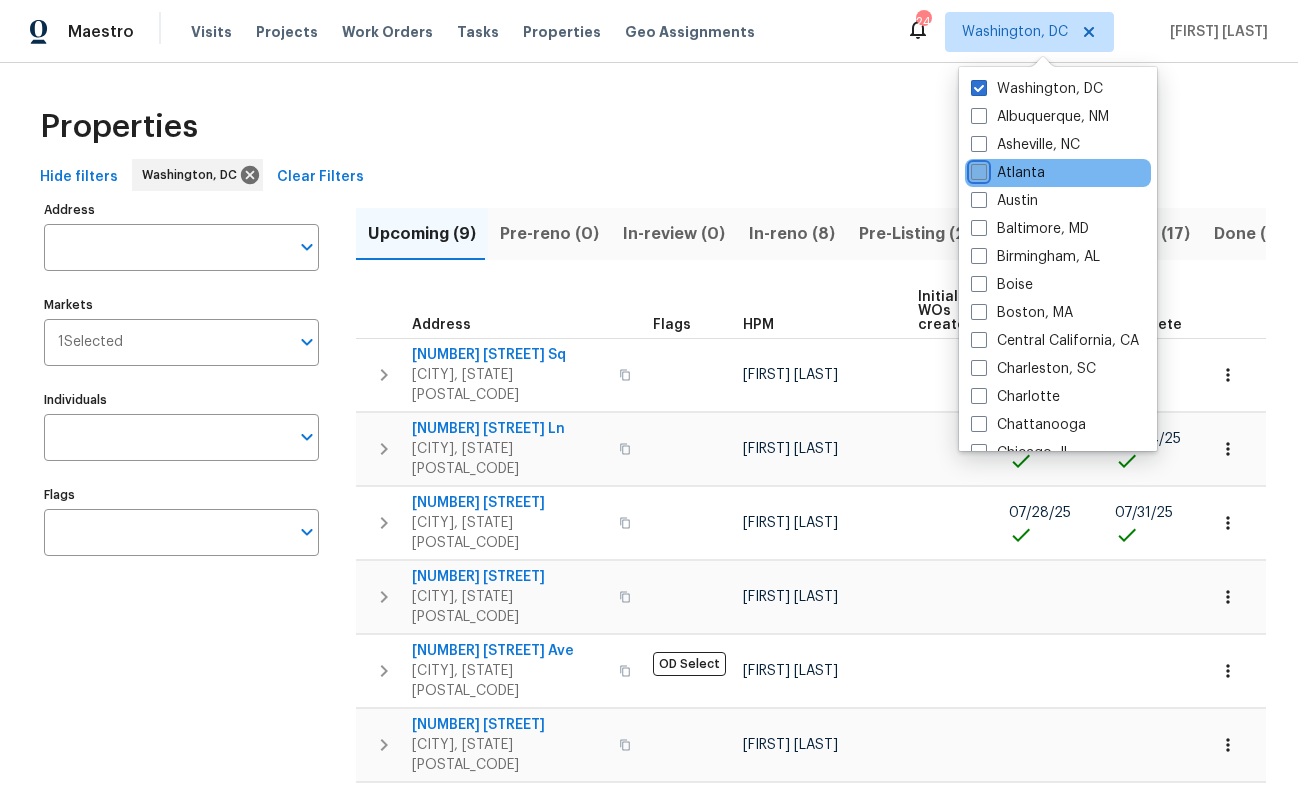 click on "Atlanta" at bounding box center [977, 169] 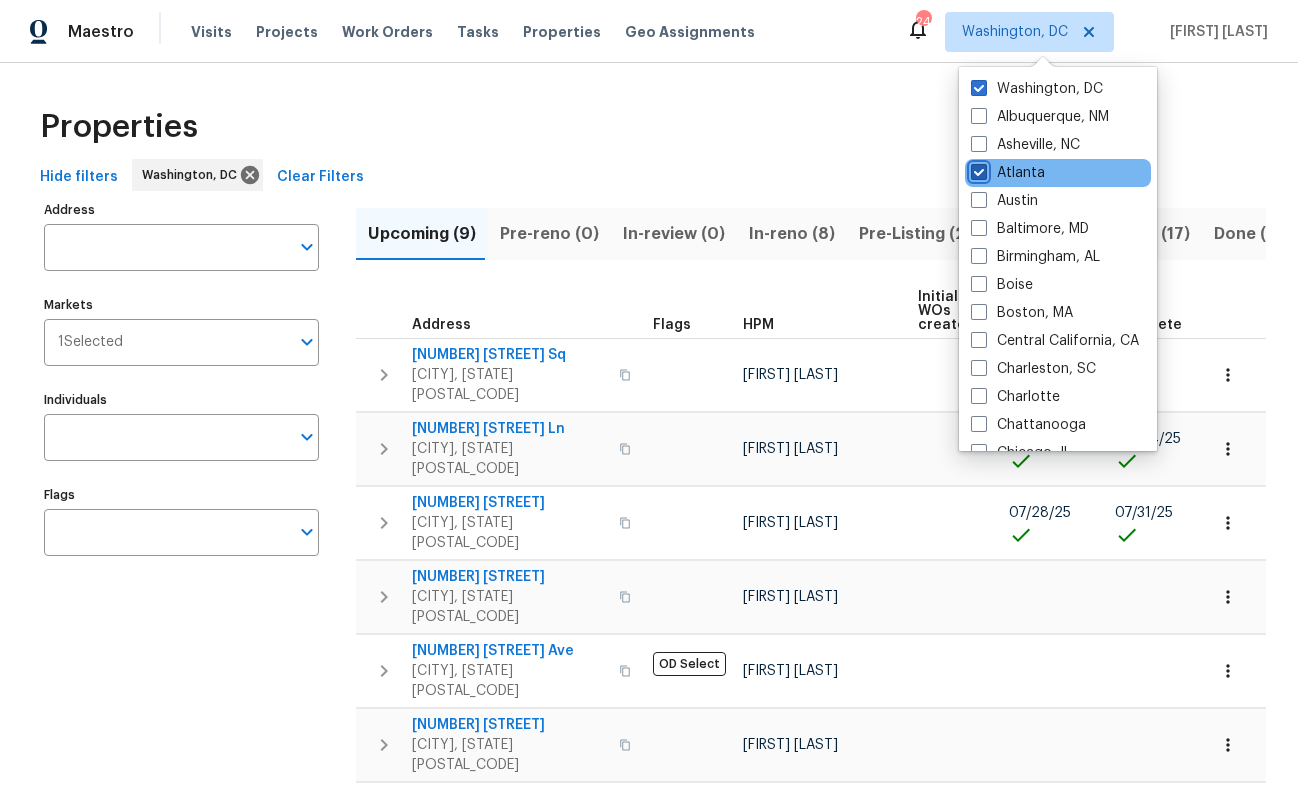checkbox on "true" 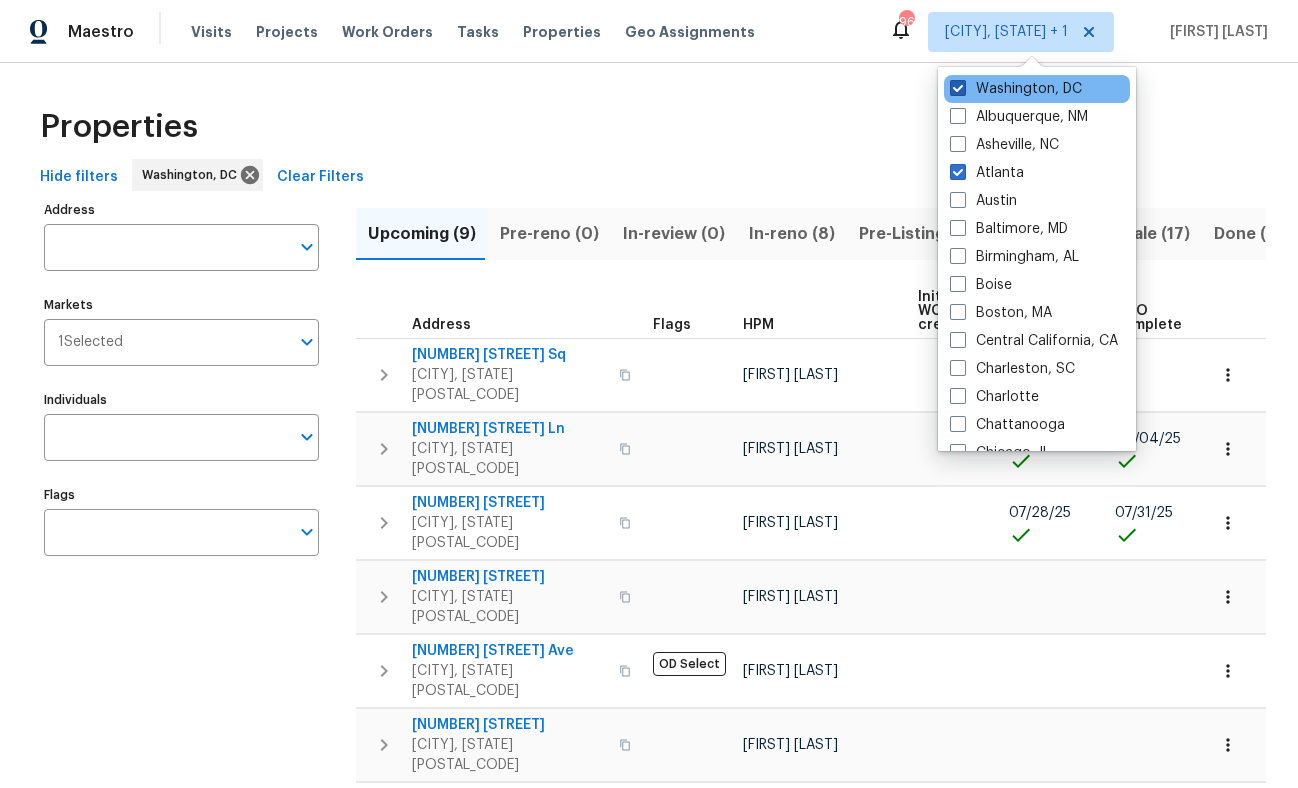 click at bounding box center [958, 88] 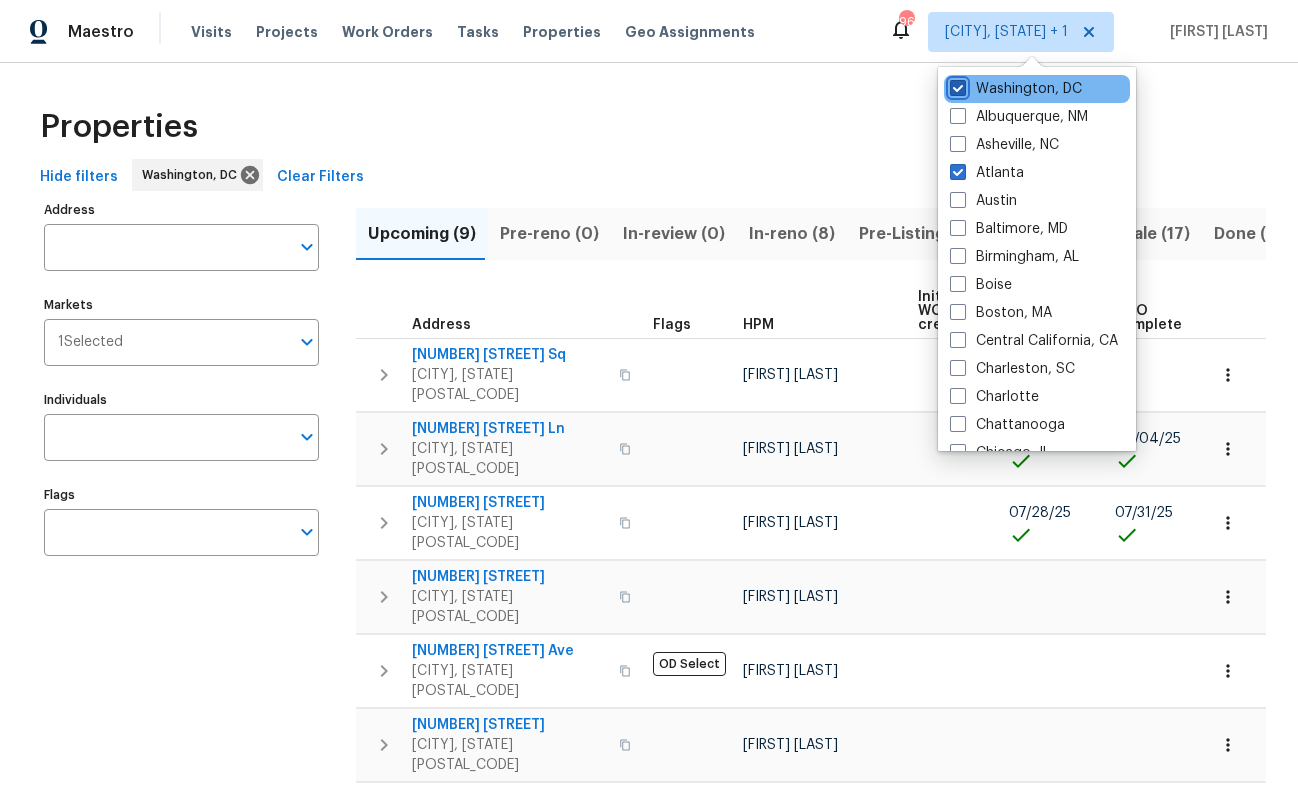 click on "Washington, DC" at bounding box center (956, 85) 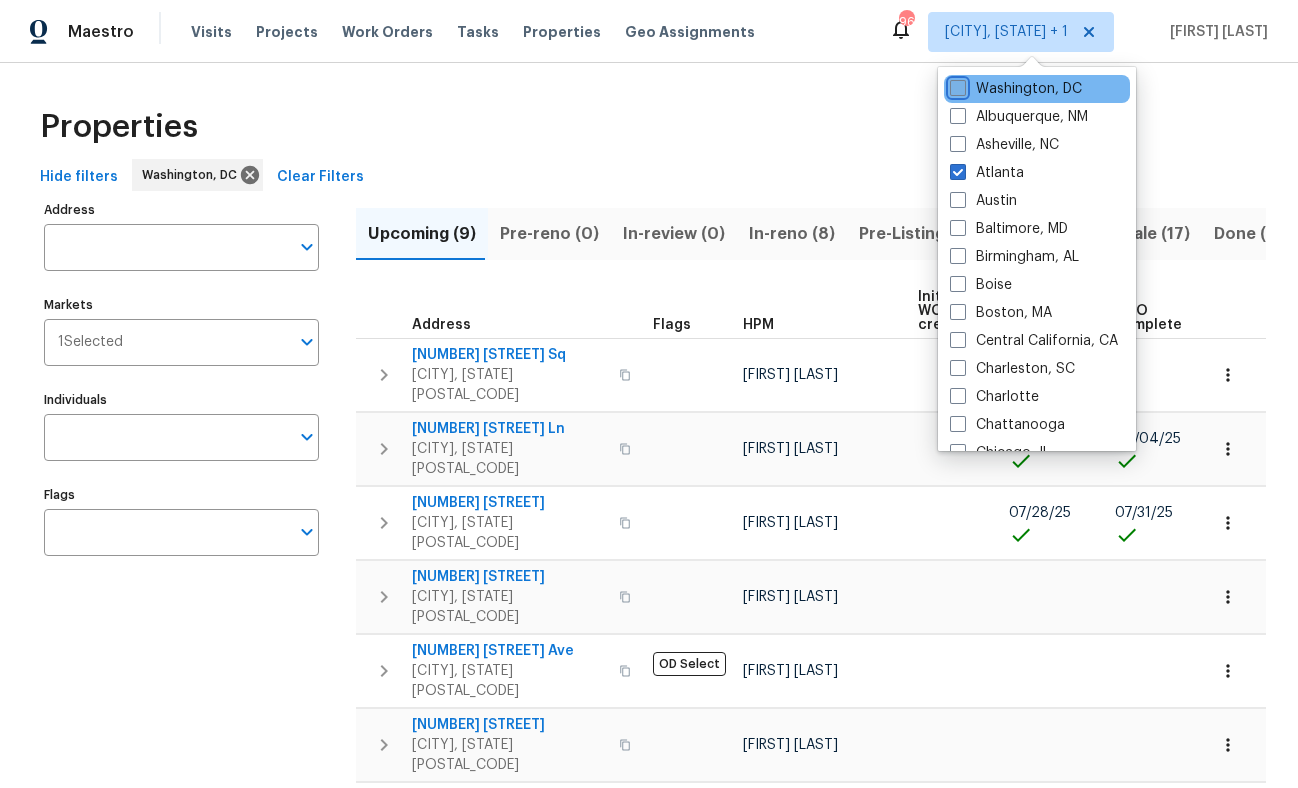 checkbox on "false" 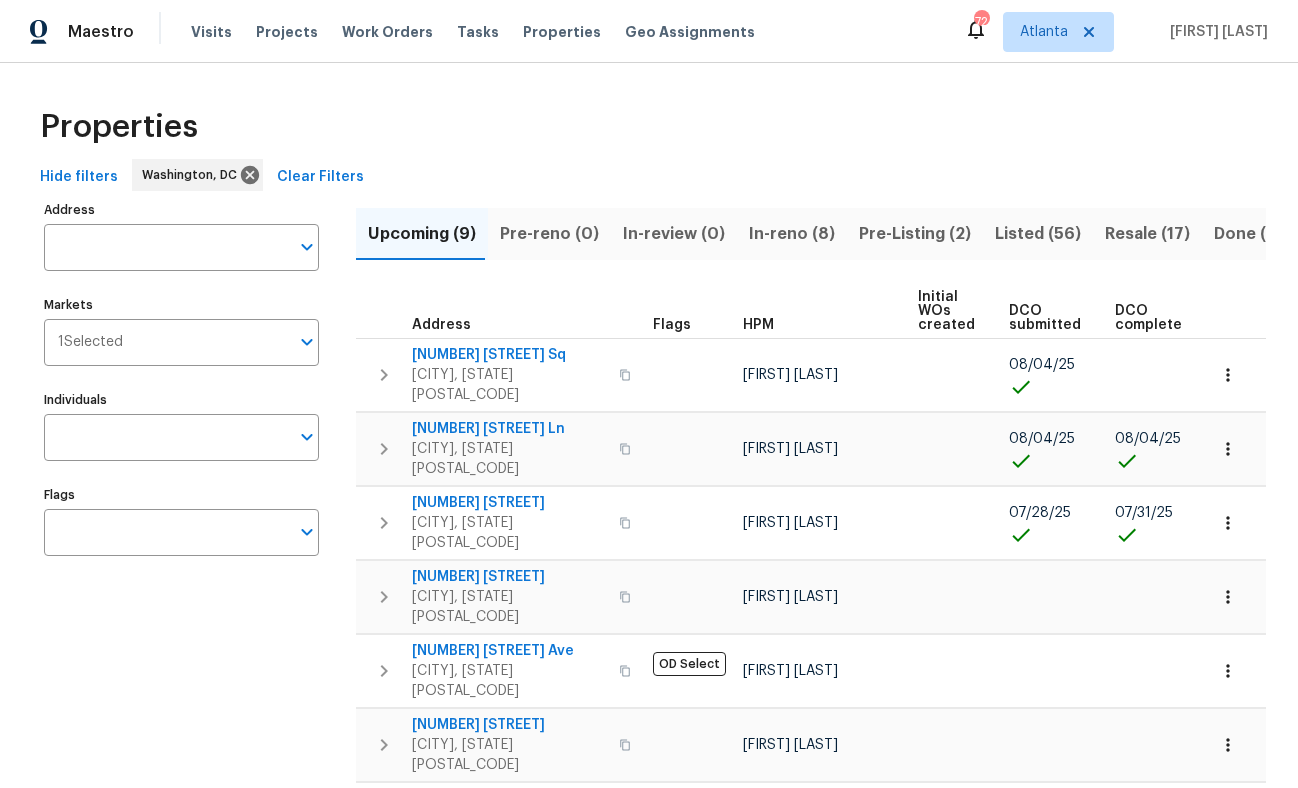 click on "Properties" at bounding box center (649, 127) 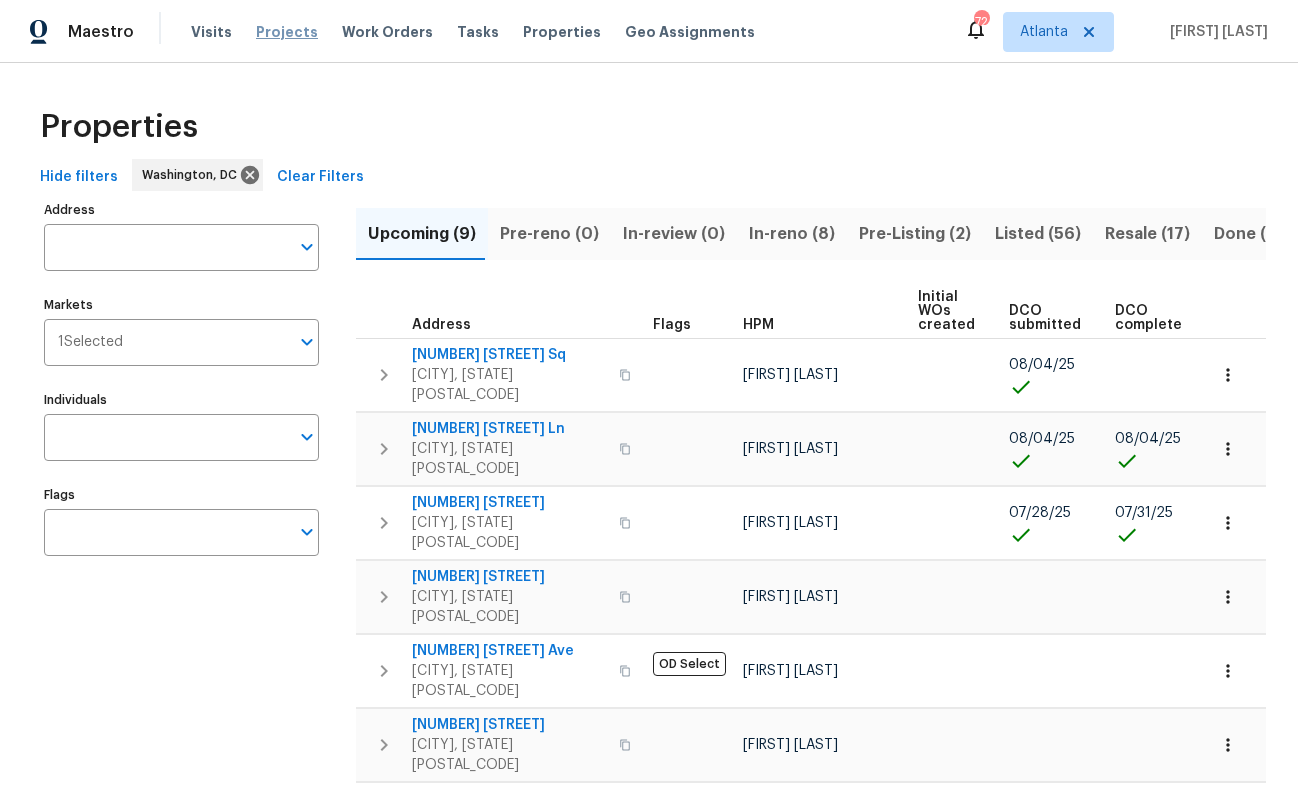 click on "Projects" at bounding box center [287, 32] 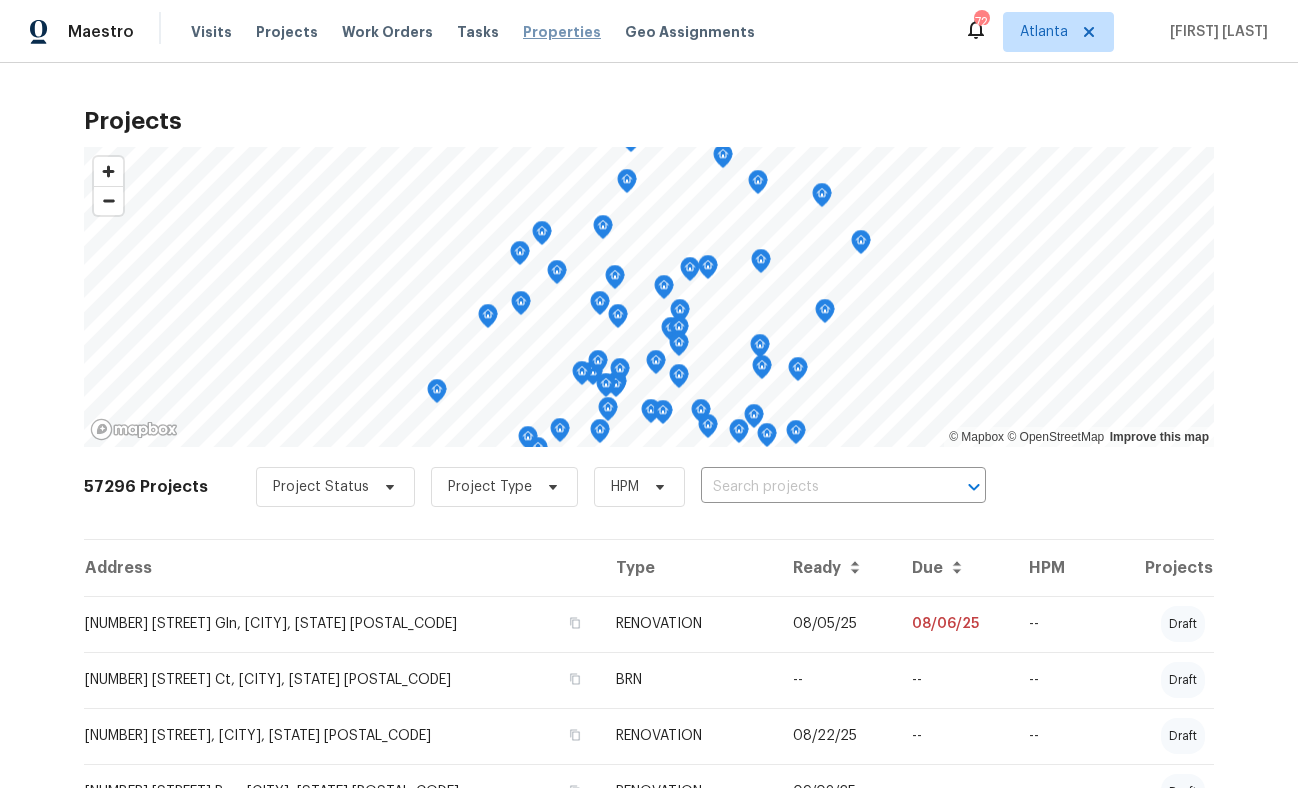 click on "Properties" at bounding box center (562, 32) 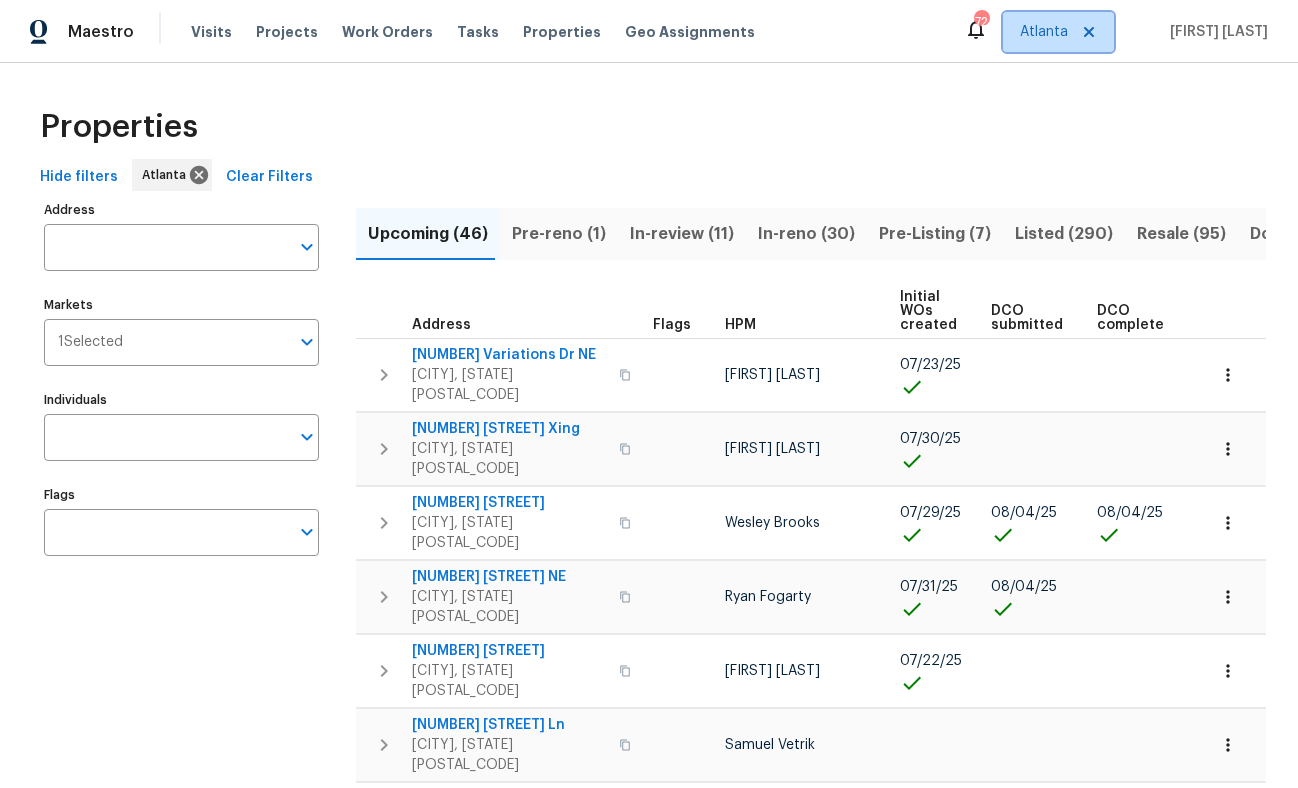click on "Atlanta" at bounding box center (1044, 32) 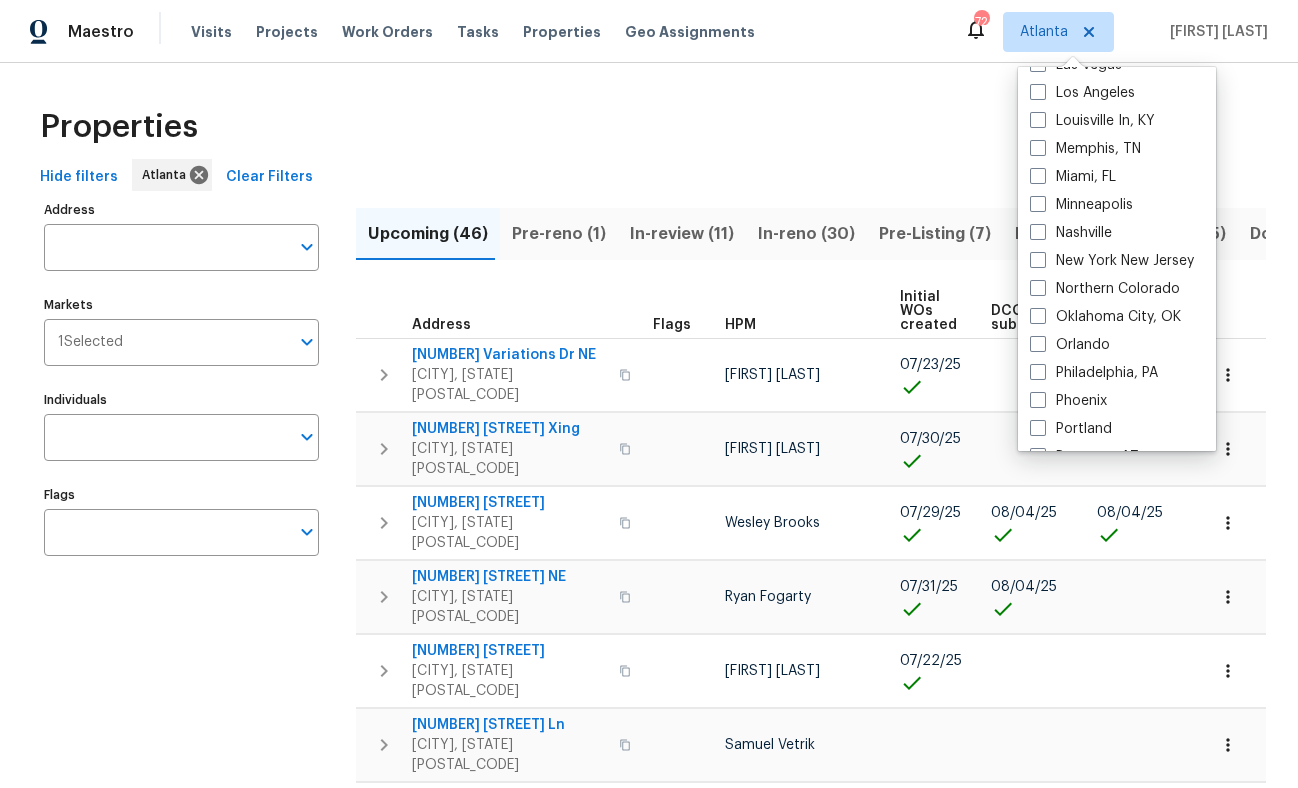 scroll, scrollTop: 1340, scrollLeft: 0, axis: vertical 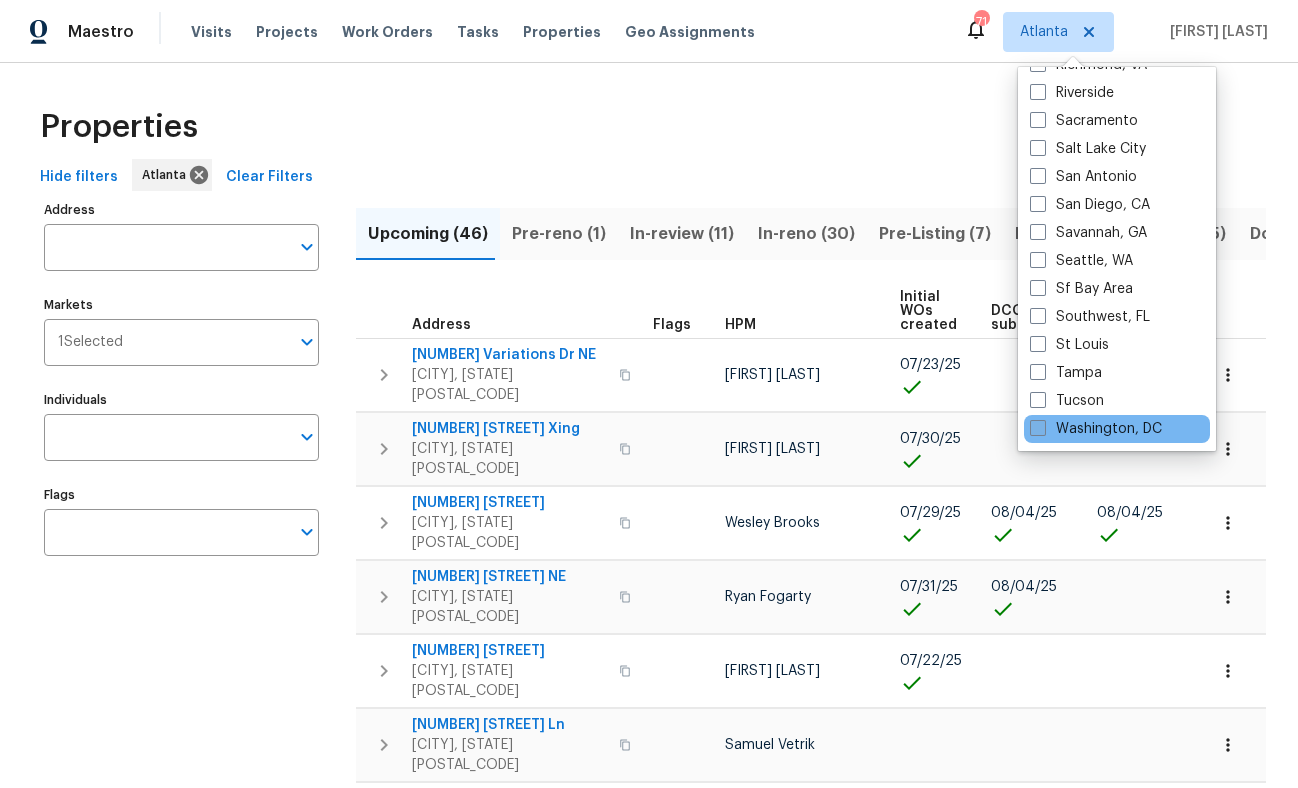 click at bounding box center (1038, 428) 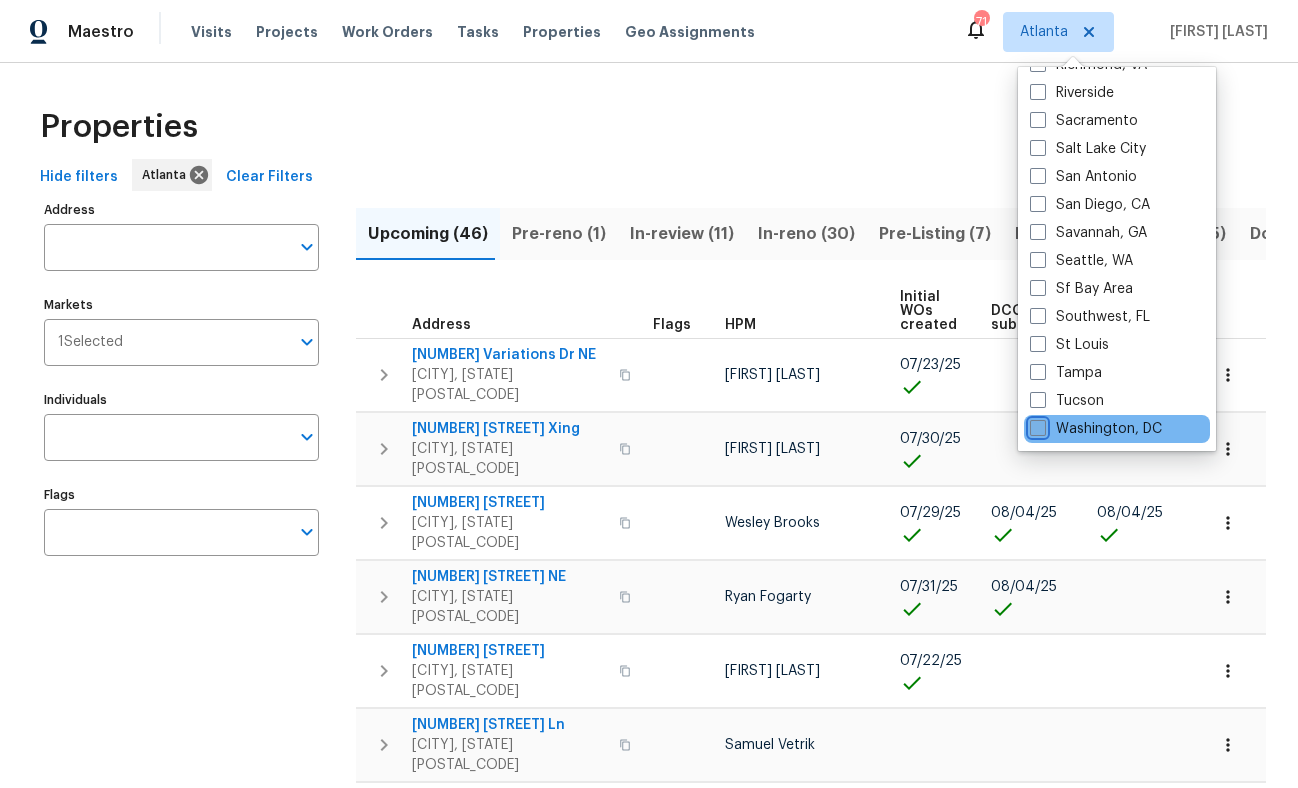 click on "Washington, DC" at bounding box center [1036, 425] 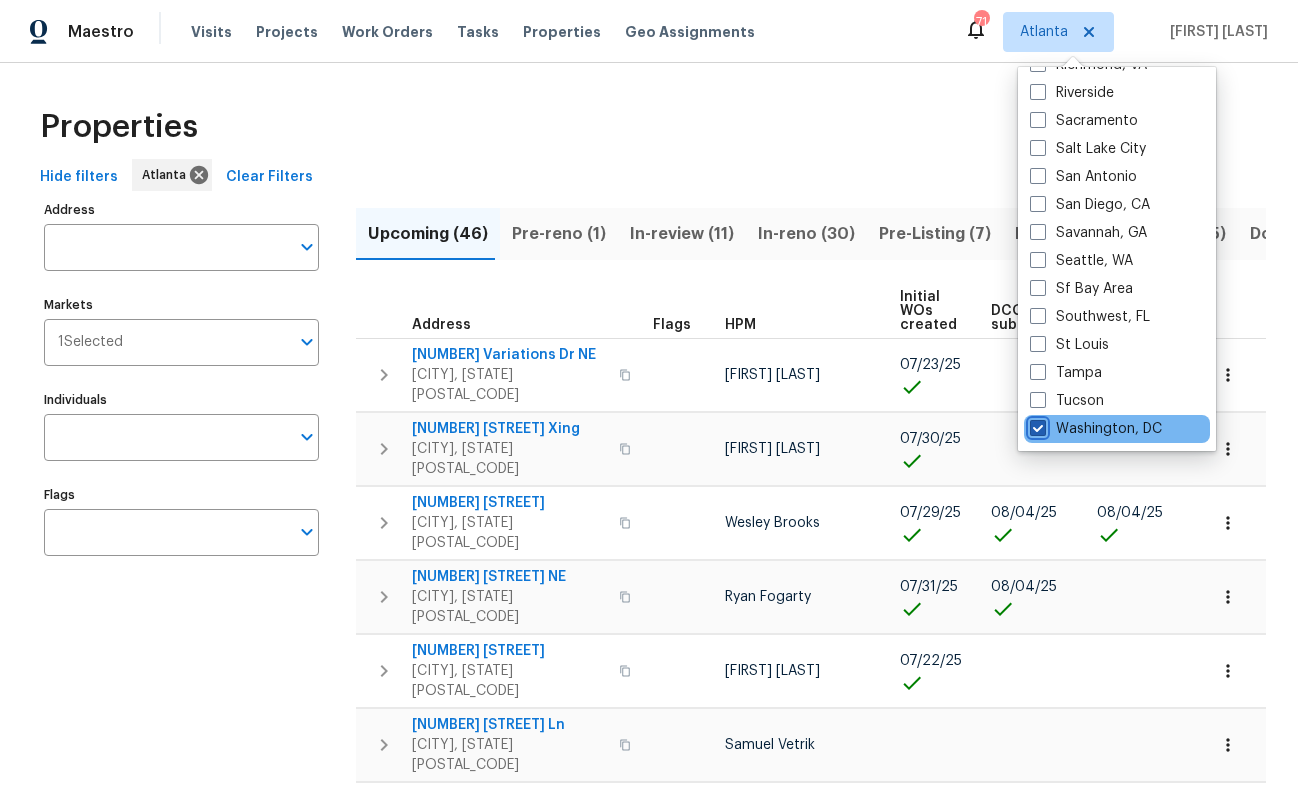 checkbox on "true" 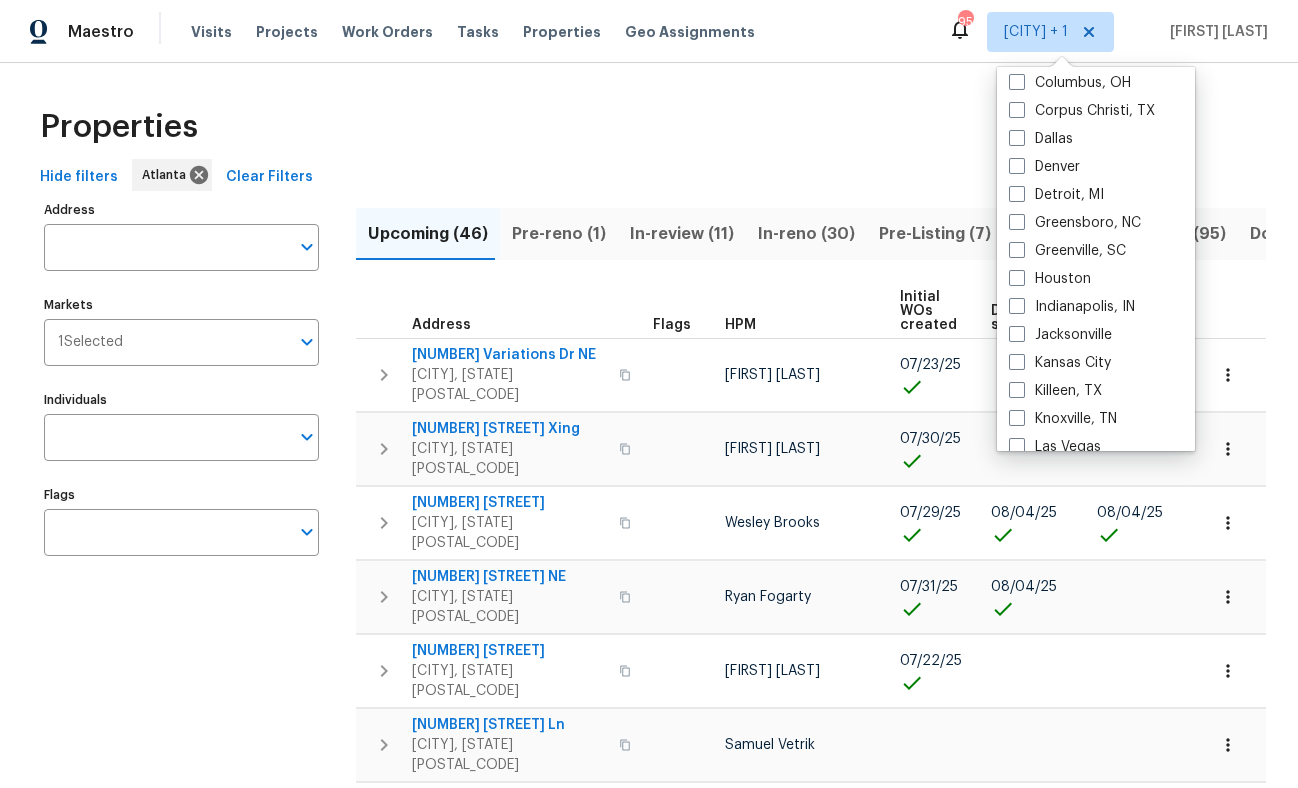 scroll, scrollTop: 0, scrollLeft: 0, axis: both 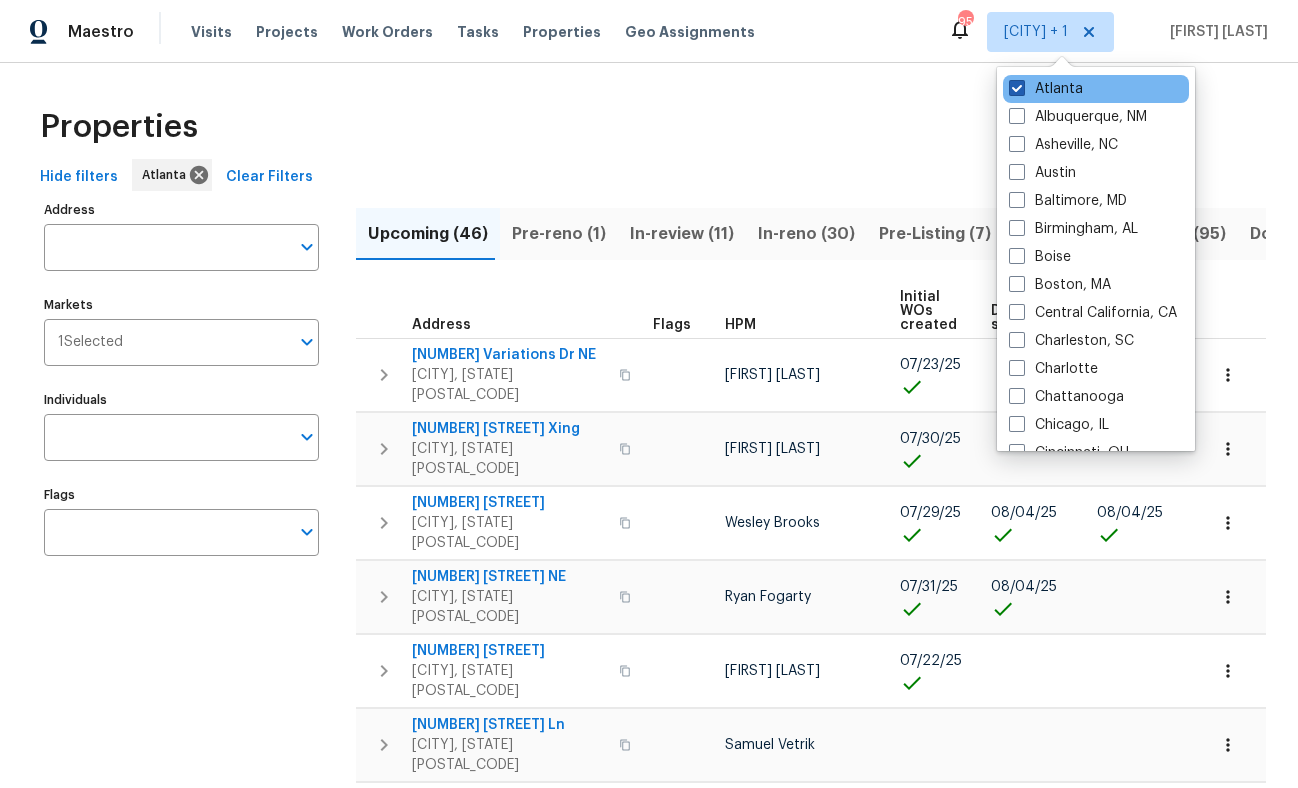 click at bounding box center (1017, 88) 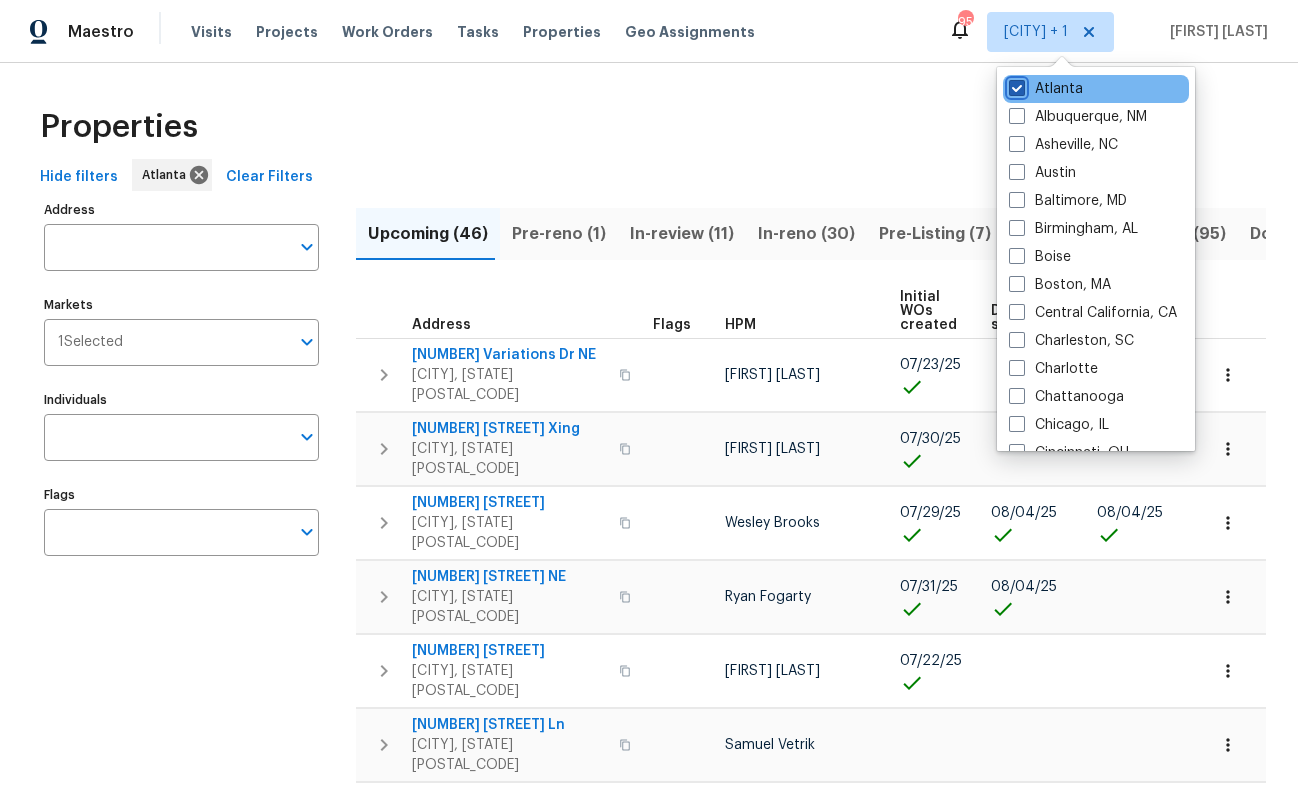 click on "Atlanta" at bounding box center (1015, 85) 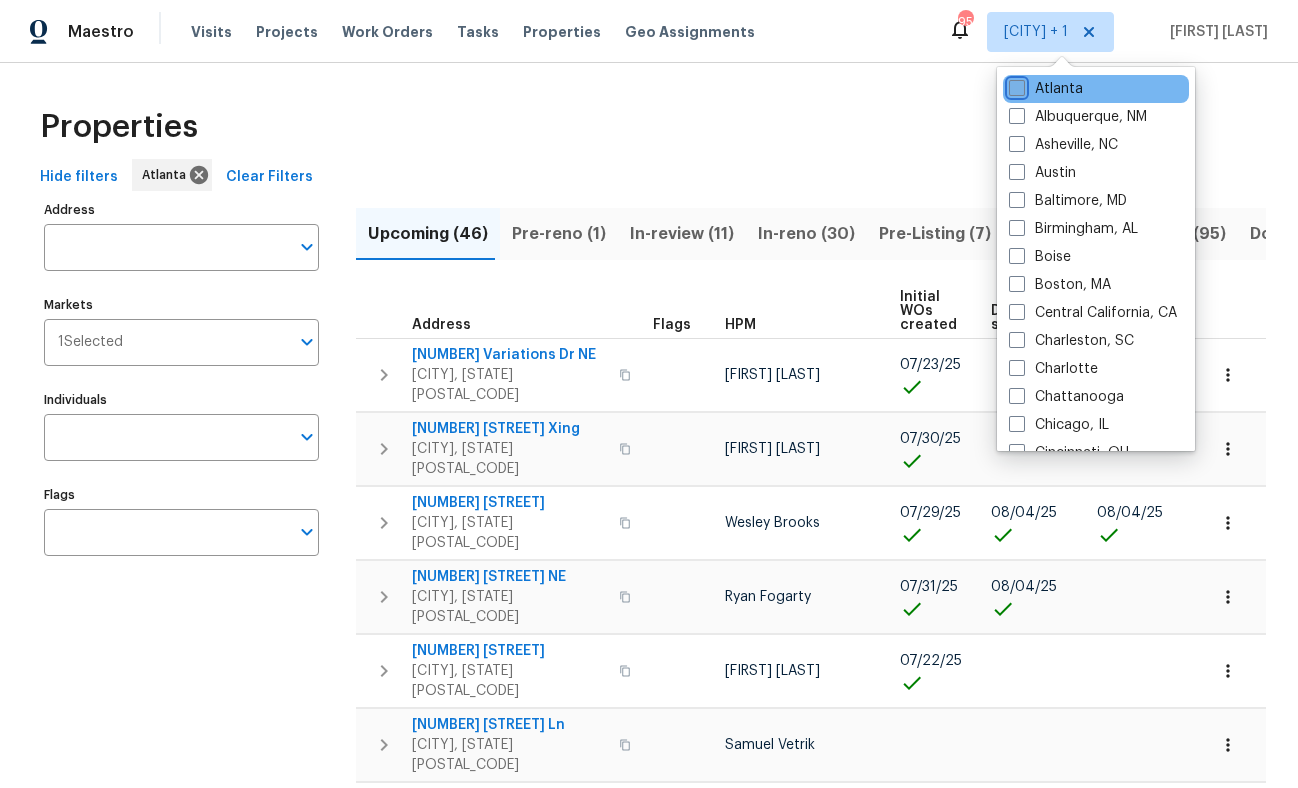 checkbox on "false" 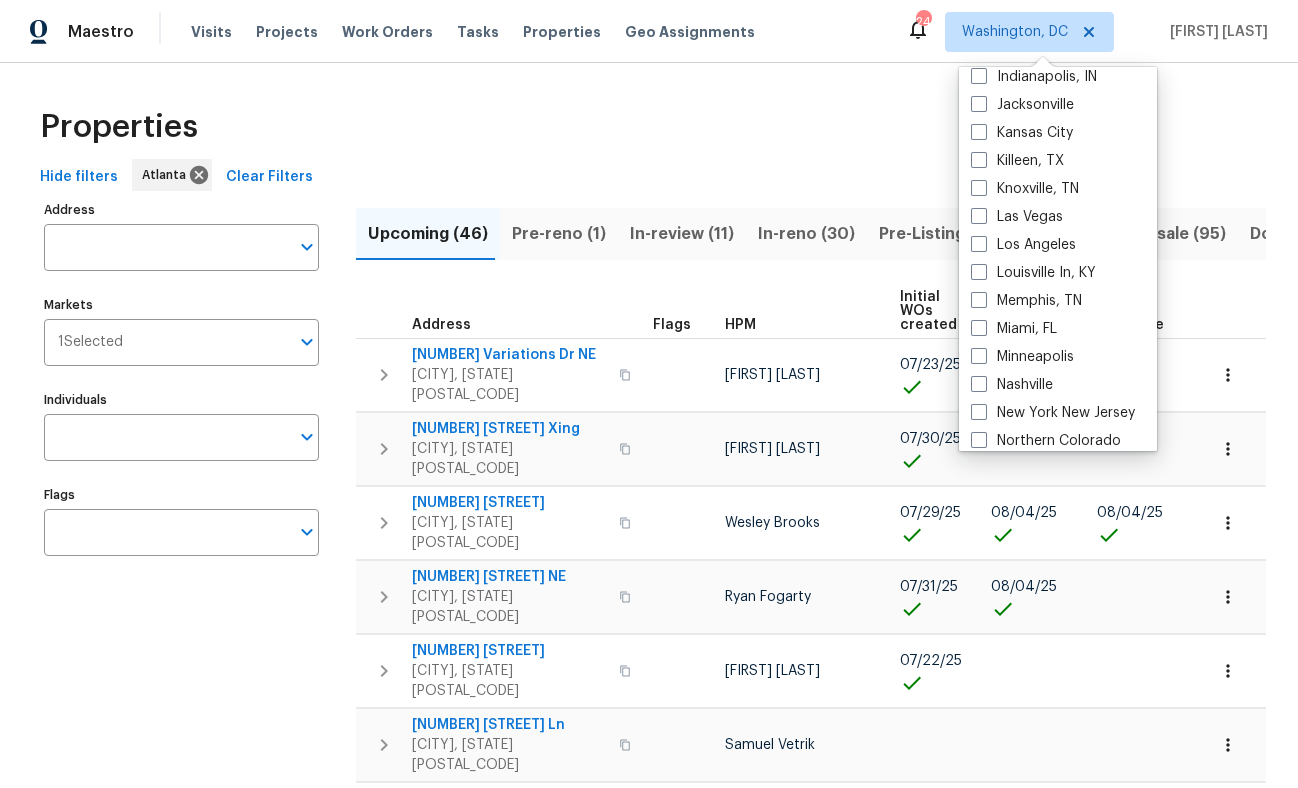 scroll, scrollTop: 1340, scrollLeft: 0, axis: vertical 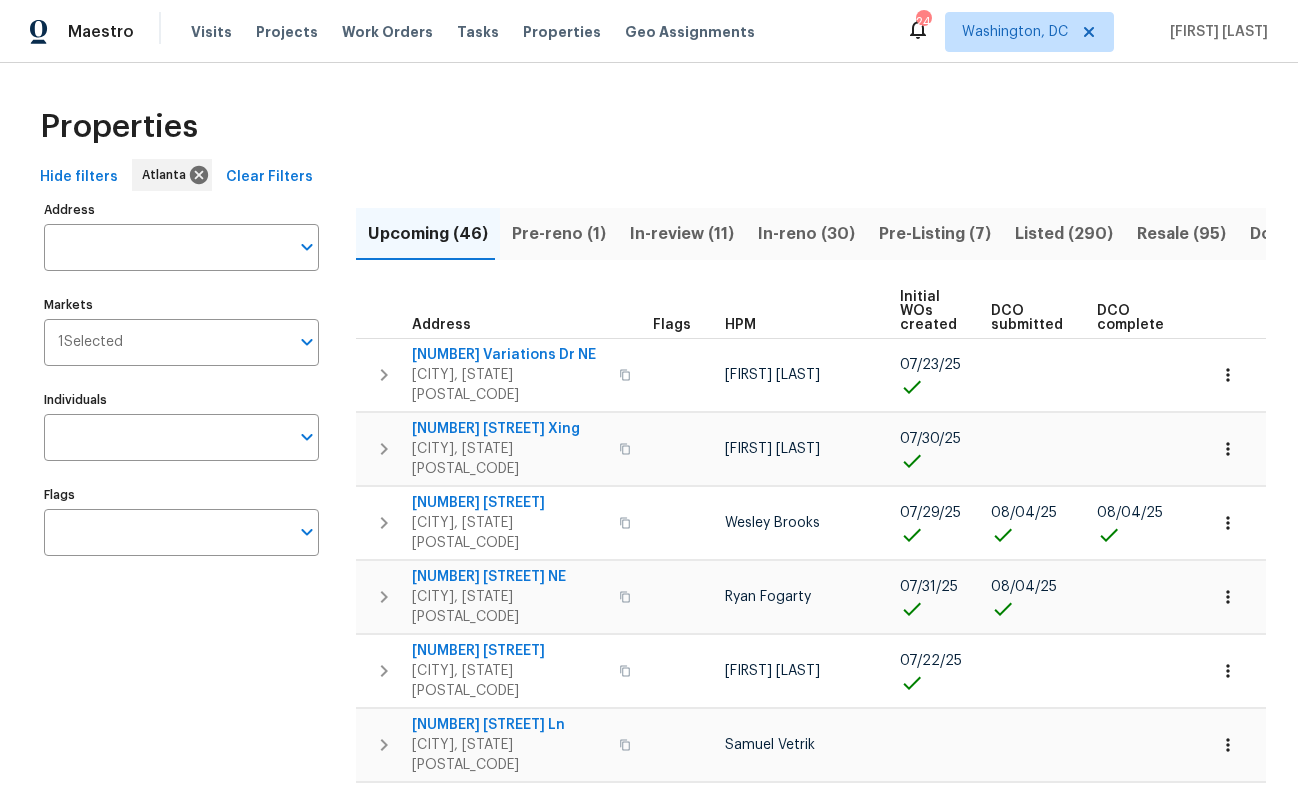 click on "Properties Hide filters Atlanta Clear Filters Address Address Markets 1  Selected Markets Individuals Individuals Flags Flags Upcoming (46) Pre-reno (1) In-review (11) In-reno (30) Pre-Listing (7) Listed (290) Resale (95) Done (5703) Unknown (0) Address Flags HPM Initial WOs created DCO submitted DCO complete D0W complete Scheduled COE Scheduled LCO Ready Date [DATE] Variations Dr NE Atlanta, [STATE] [POSTAL_CODE] [FIRST] [LAST] [DATE] [DATE] [DATE] [NUMBER] Hillside Bend Xing Lawrenceville, [STATE] [POSTAL_CODE] [FIRST] [LAST] [DATE] [DATE] [DATE] [DATE] [DATE] [NUMBER] Laurel Way Covington, [STATE] [POSTAL_CODE] [FIRST] [LAST] [DATE] [DATE] [DATE] [DATE] [NUMBER] Park Pl NE Conyers, [STATE] [POSTAL_CODE] [FIRST] [LAST] [DATE] [DATE] [DATE] [DATE] [NUMBER] Hinsdale Ln Buford, [STATE] [POSTAL_CODE] [FIRST] [LAST] [DATE] [DATE] [NUMBER] Woodsong Ln Stone Mountain, [STATE] [POSTAL_CODE] [FIRST] [LAST] [DATE] [DATE] [NUMBER] Stonebridge Creek Dr Lithonia, [STATE] [POSTAL_CODE] [FIRST] [LAST] [DATE] [DATE] [NUMBER] Cedar Rock Trce Athens, [STATE] [POSTAL_CODE] [FIRST] [LAST] [DATE] [DATE] Prev 1" at bounding box center (649, 1150) 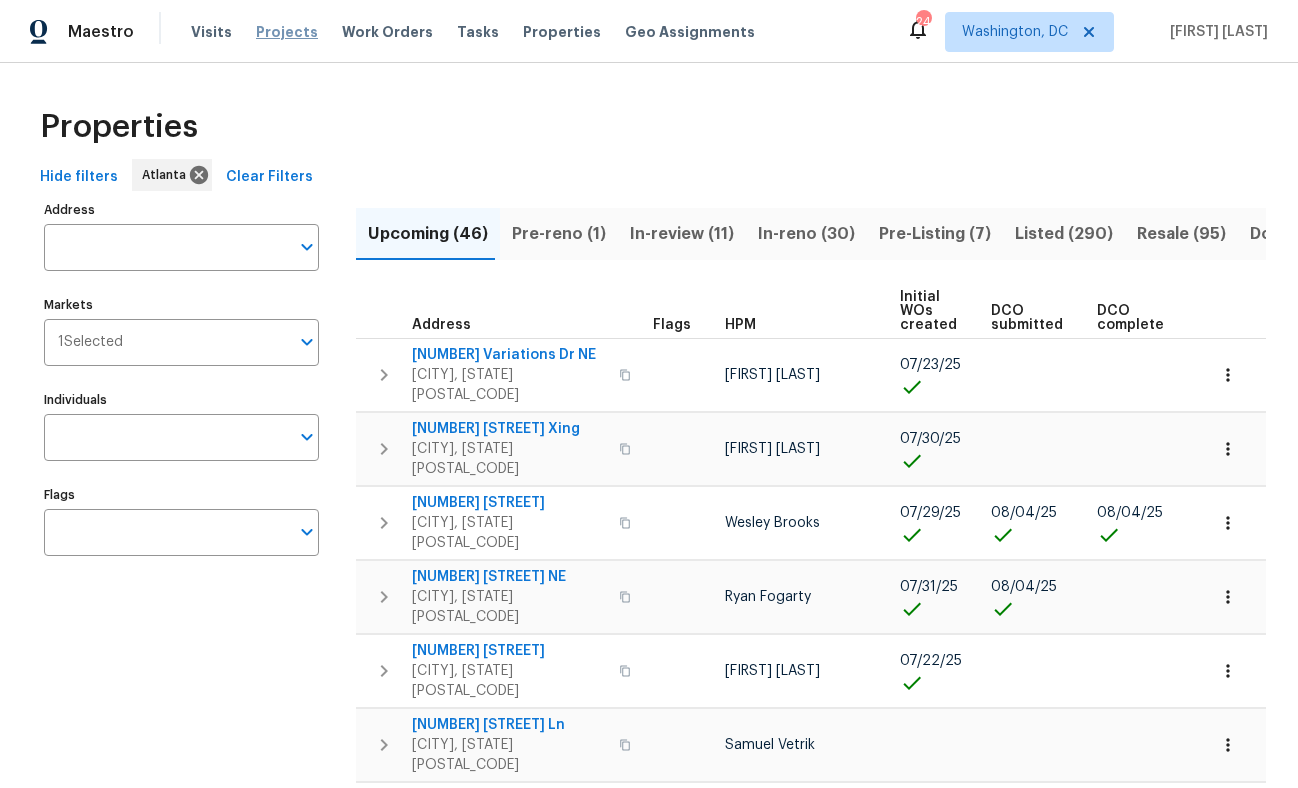 click on "Projects" at bounding box center (287, 32) 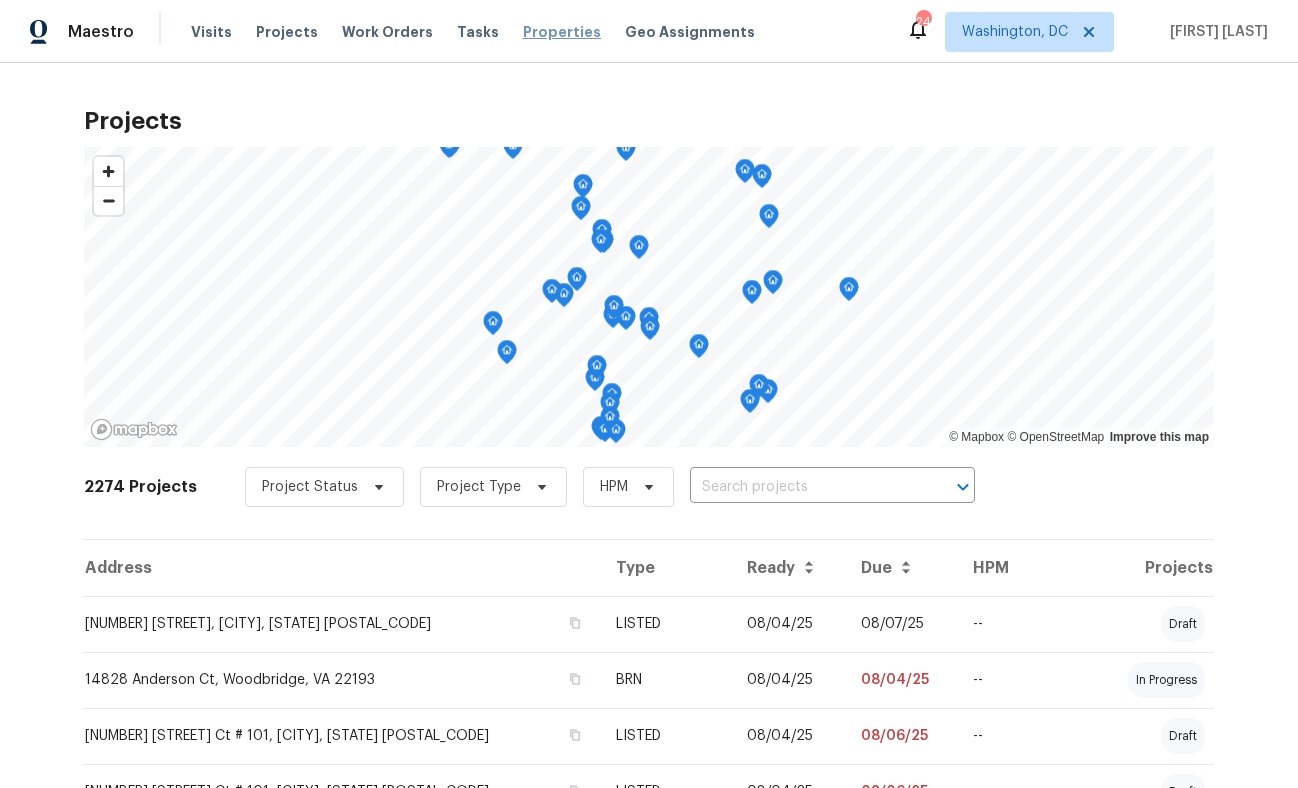 click on "Properties" at bounding box center [562, 32] 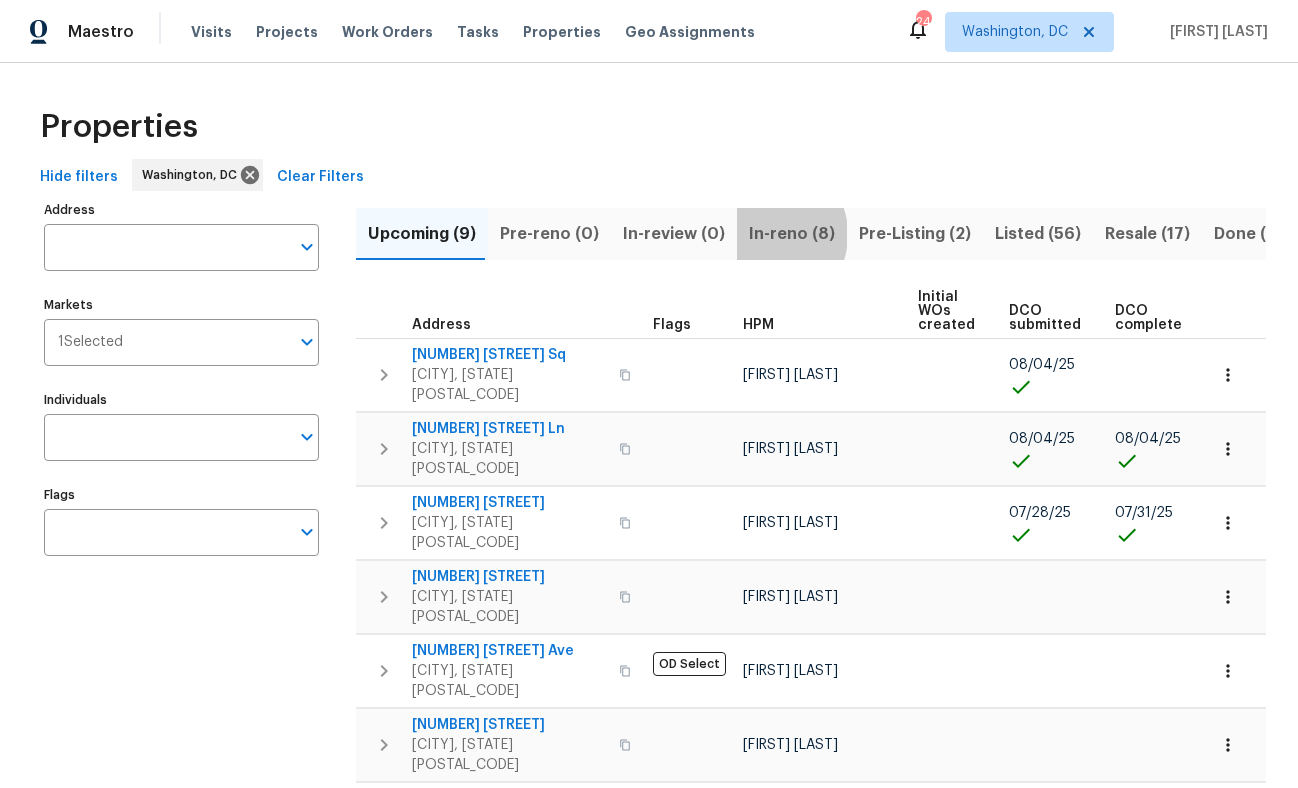 click on "In-reno (8)" at bounding box center [792, 234] 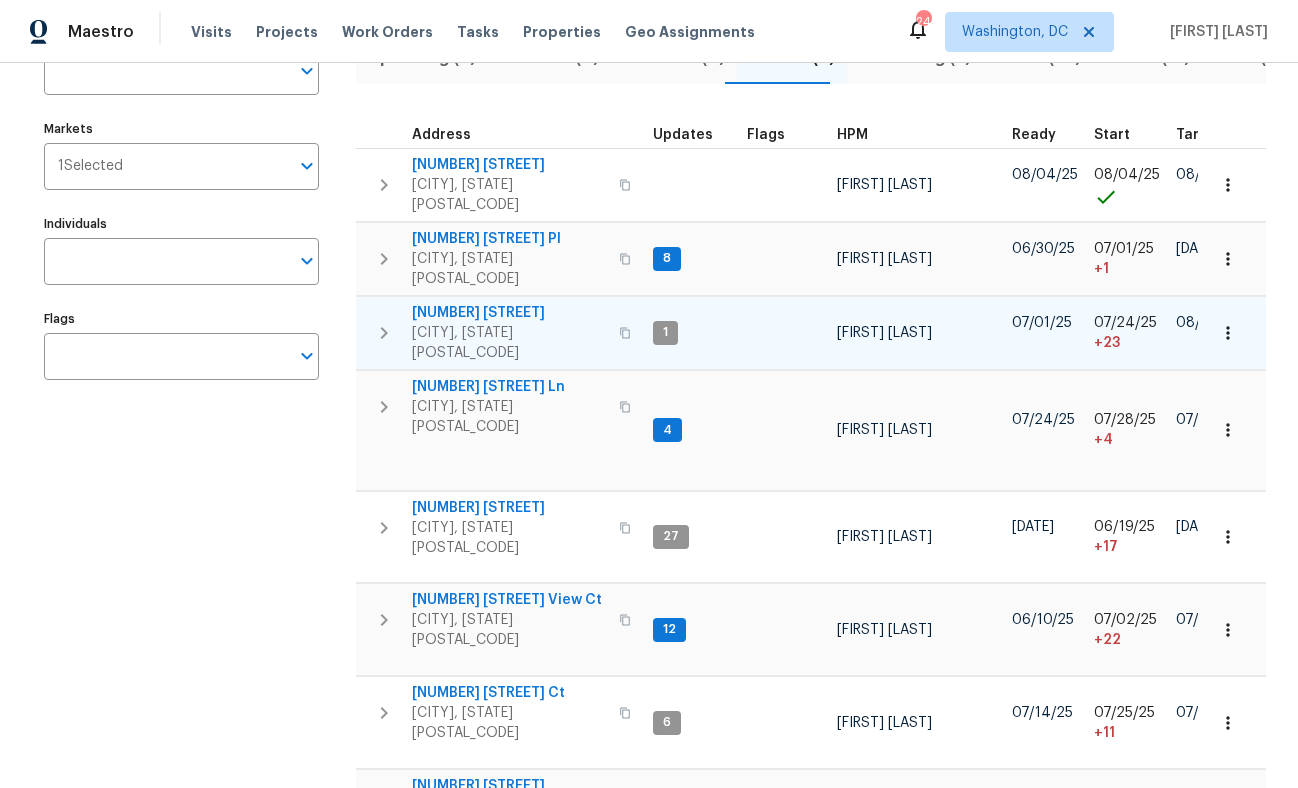 scroll, scrollTop: 181, scrollLeft: 0, axis: vertical 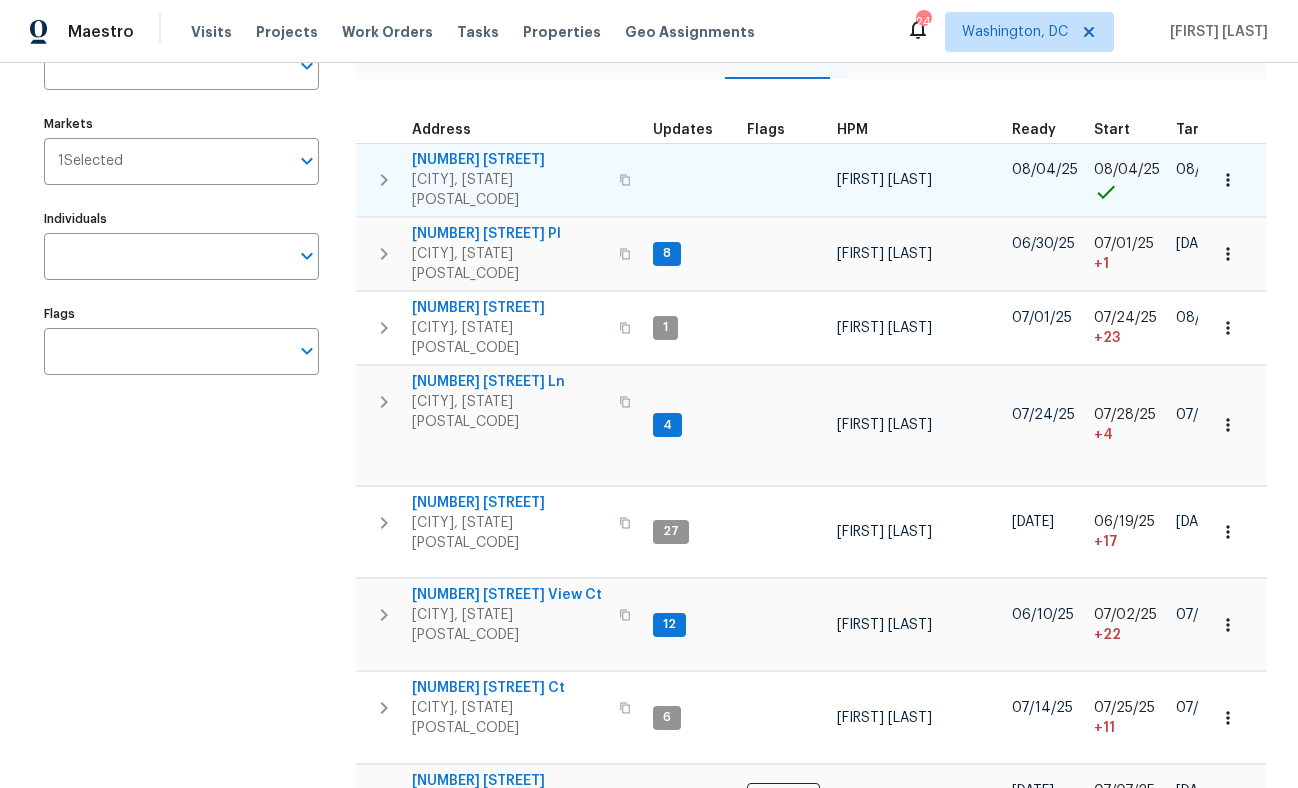 click 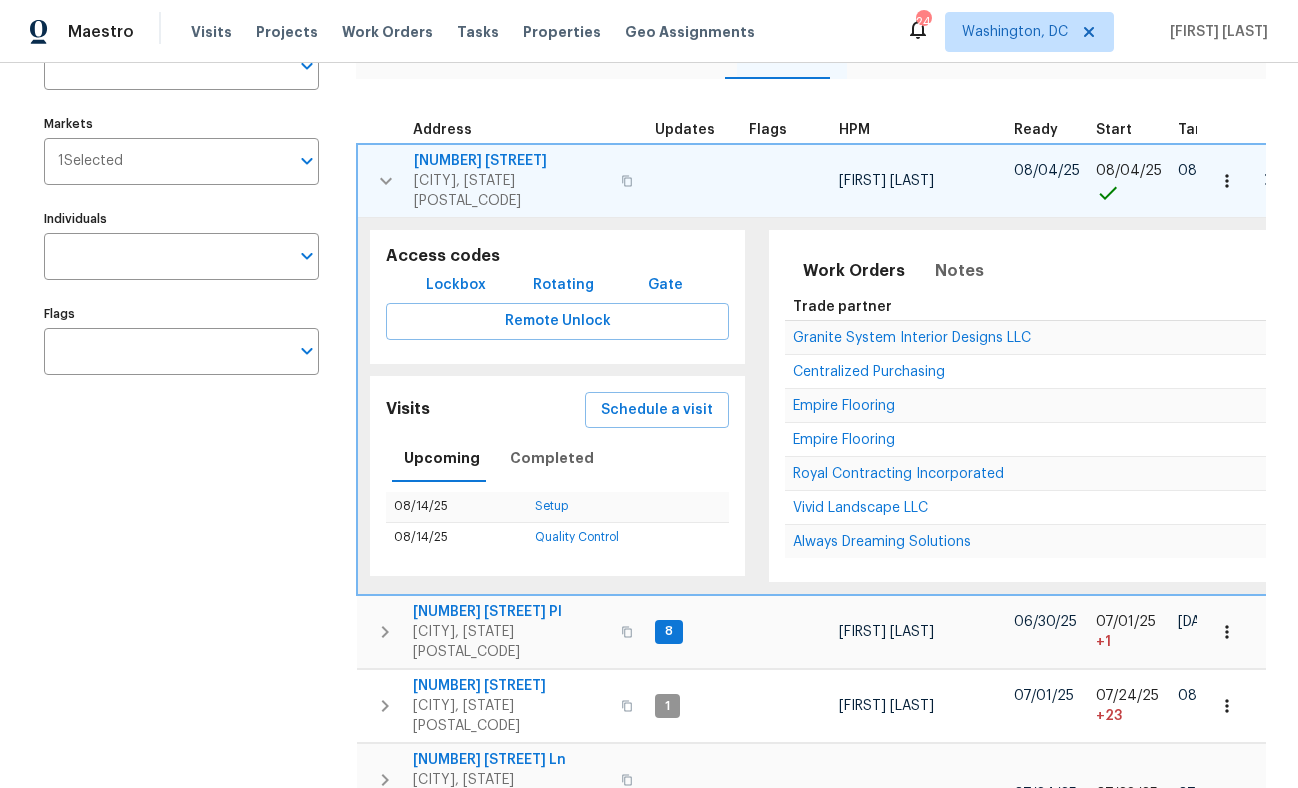 click 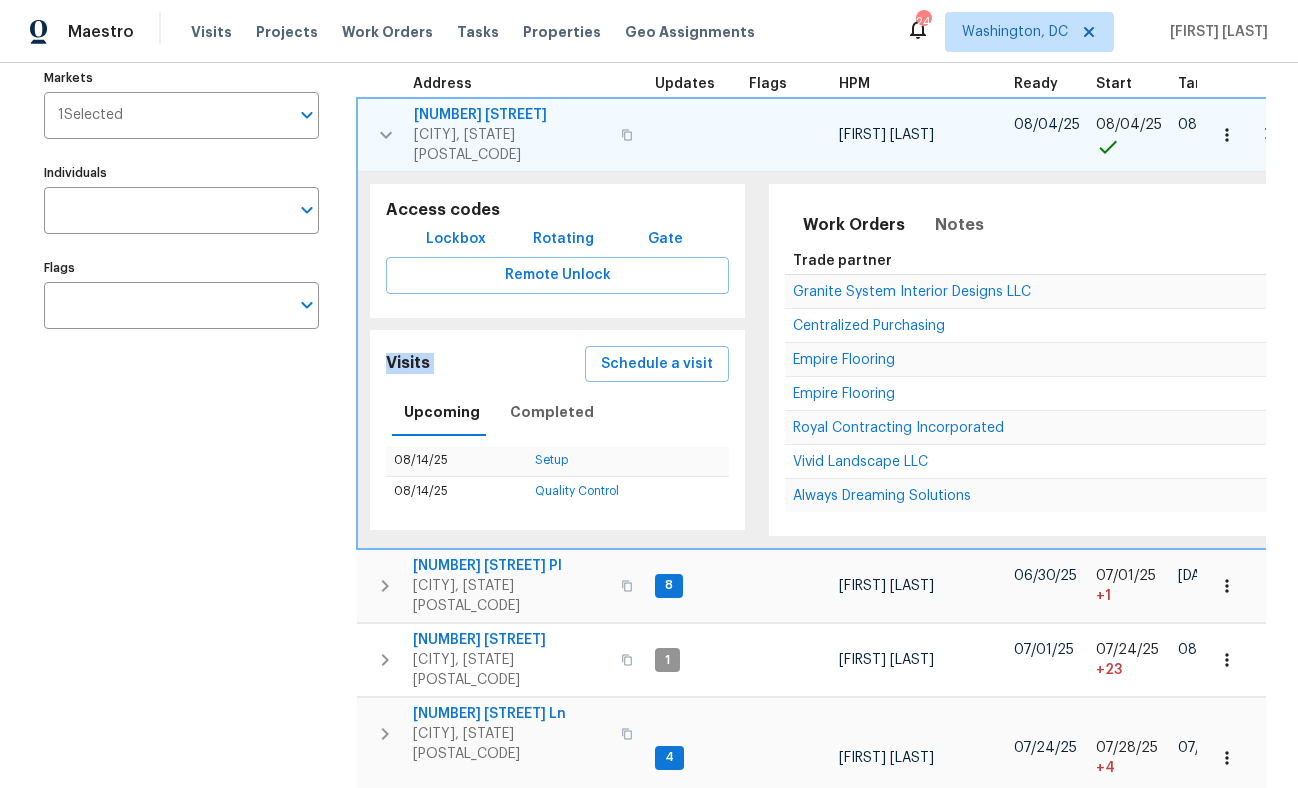 scroll, scrollTop: 0, scrollLeft: 0, axis: both 